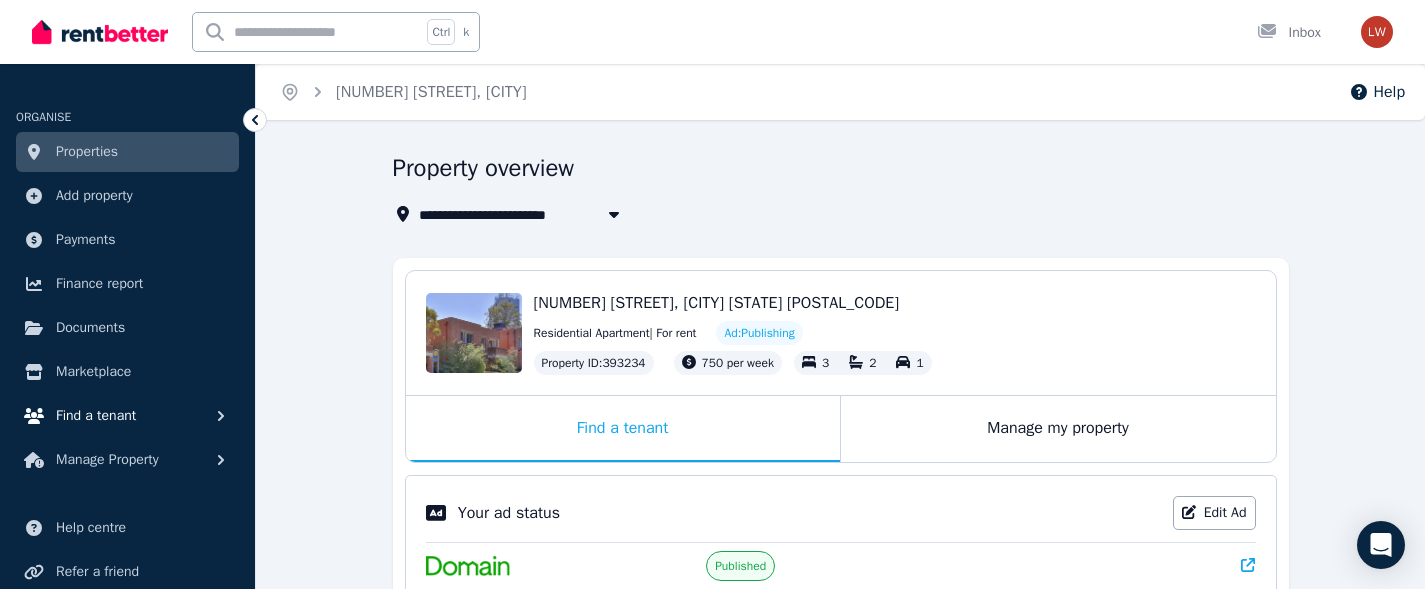 scroll, scrollTop: 300, scrollLeft: 0, axis: vertical 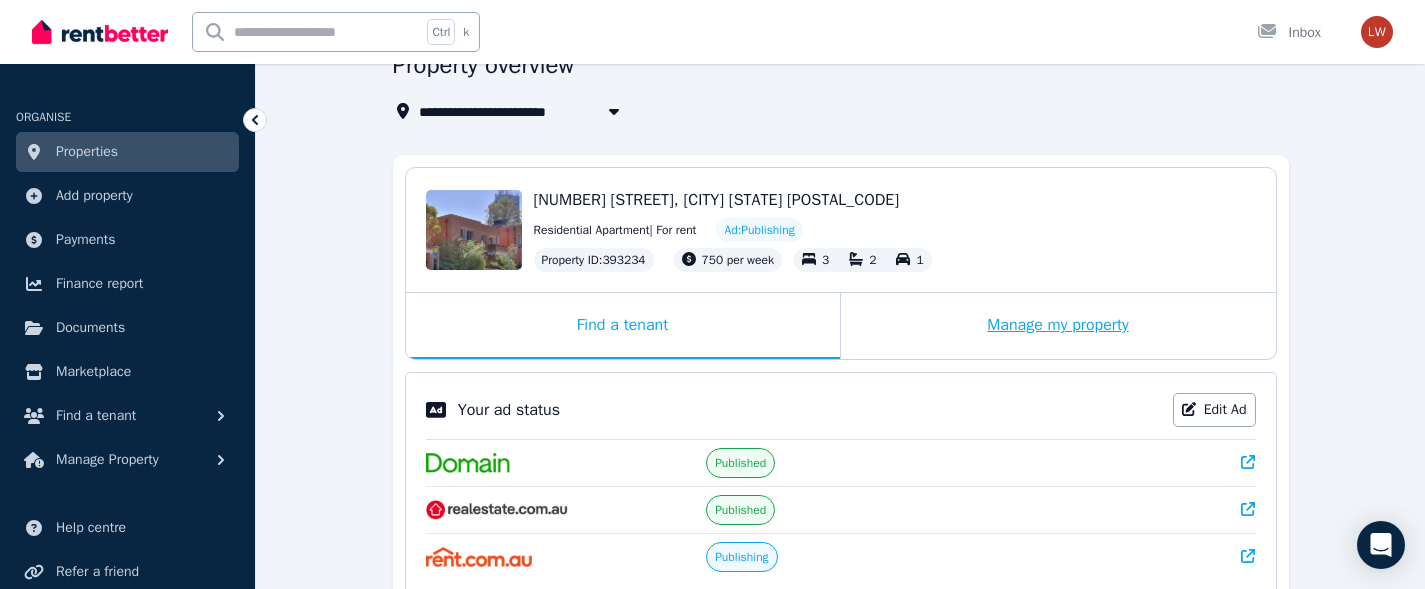 click on "Manage my property" at bounding box center (1058, 326) 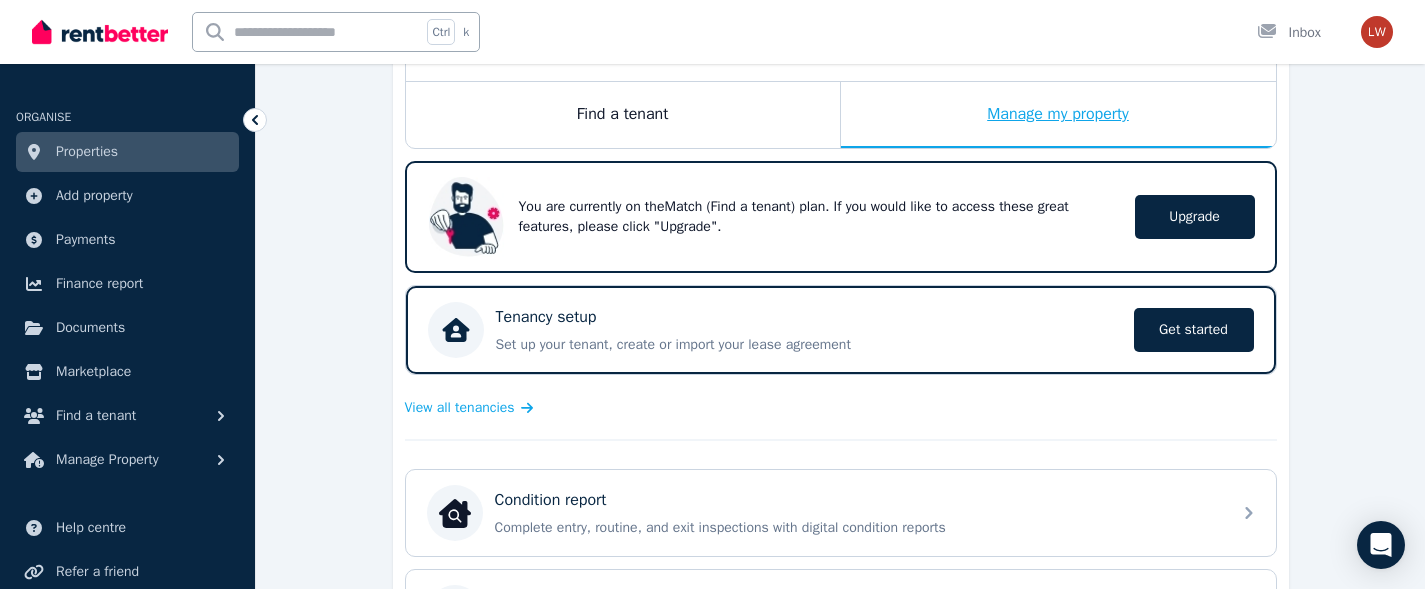 scroll, scrollTop: 203, scrollLeft: 0, axis: vertical 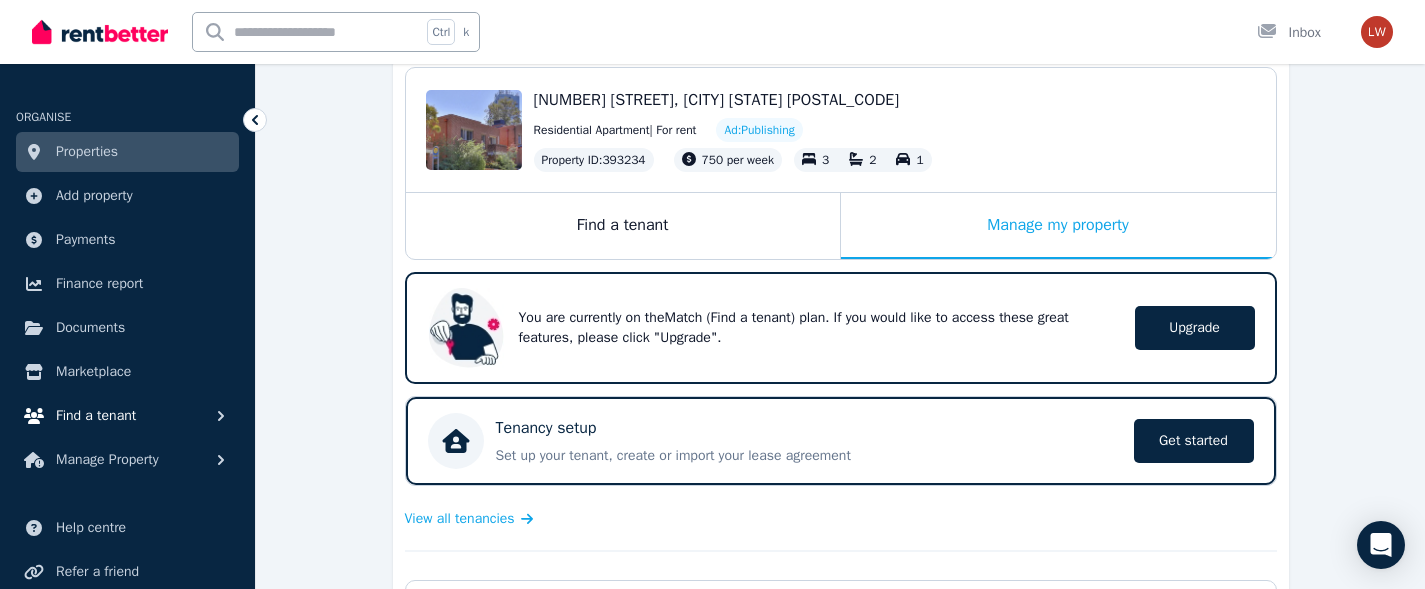 click on "Find a tenant" at bounding box center (96, 416) 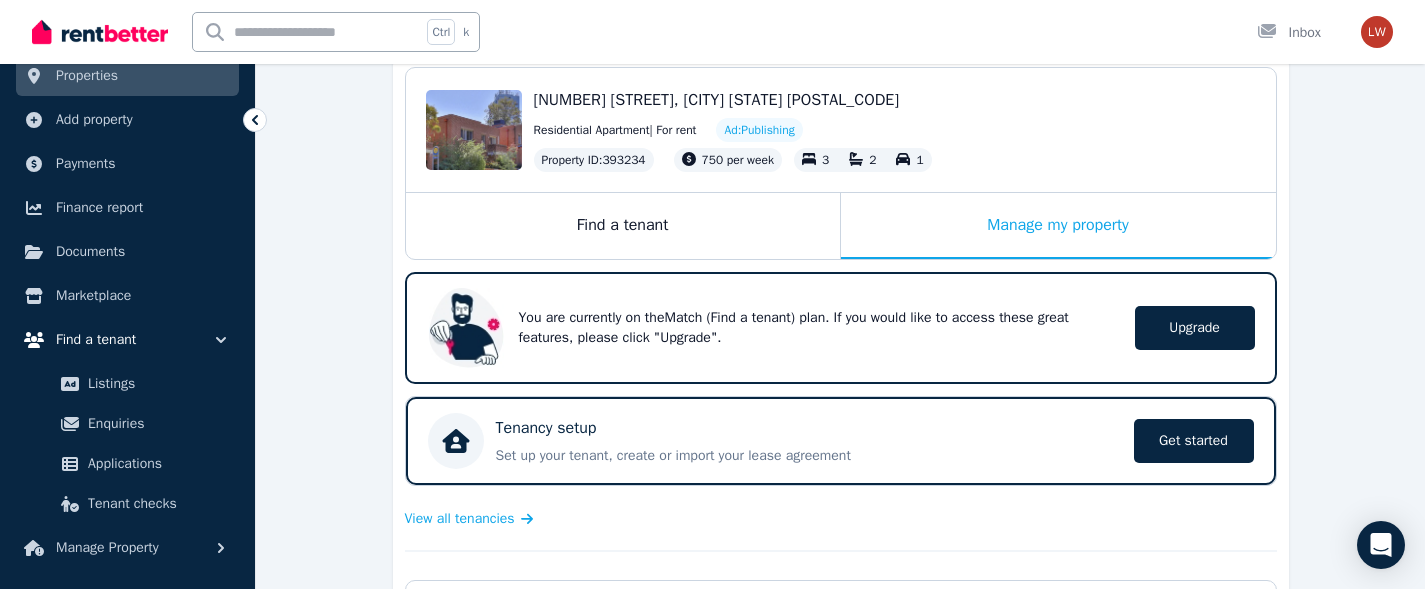 scroll, scrollTop: 100, scrollLeft: 0, axis: vertical 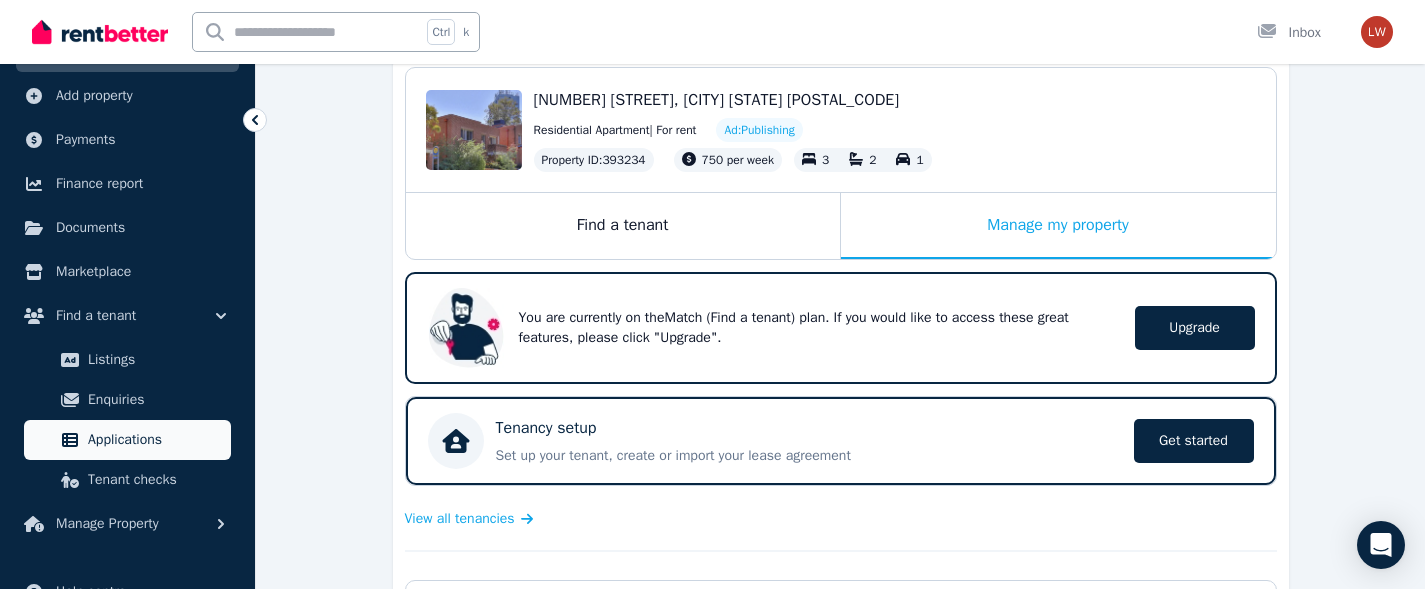 click on "Applications" at bounding box center (155, 440) 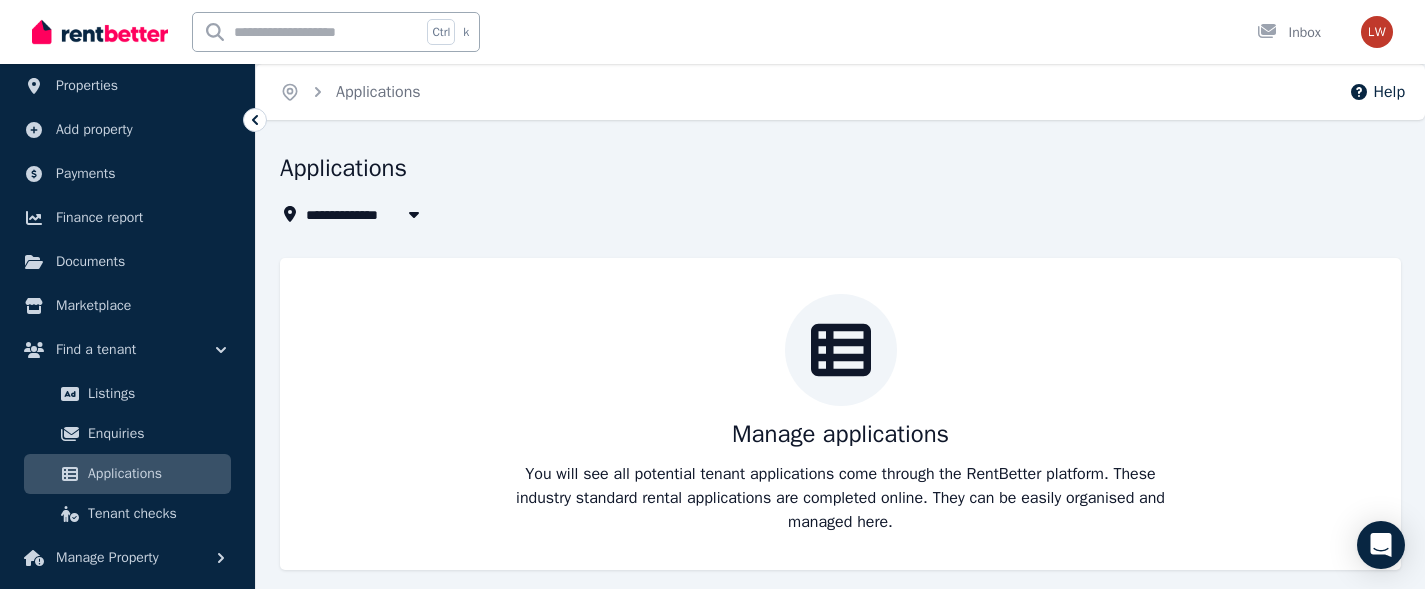 scroll, scrollTop: 100, scrollLeft: 0, axis: vertical 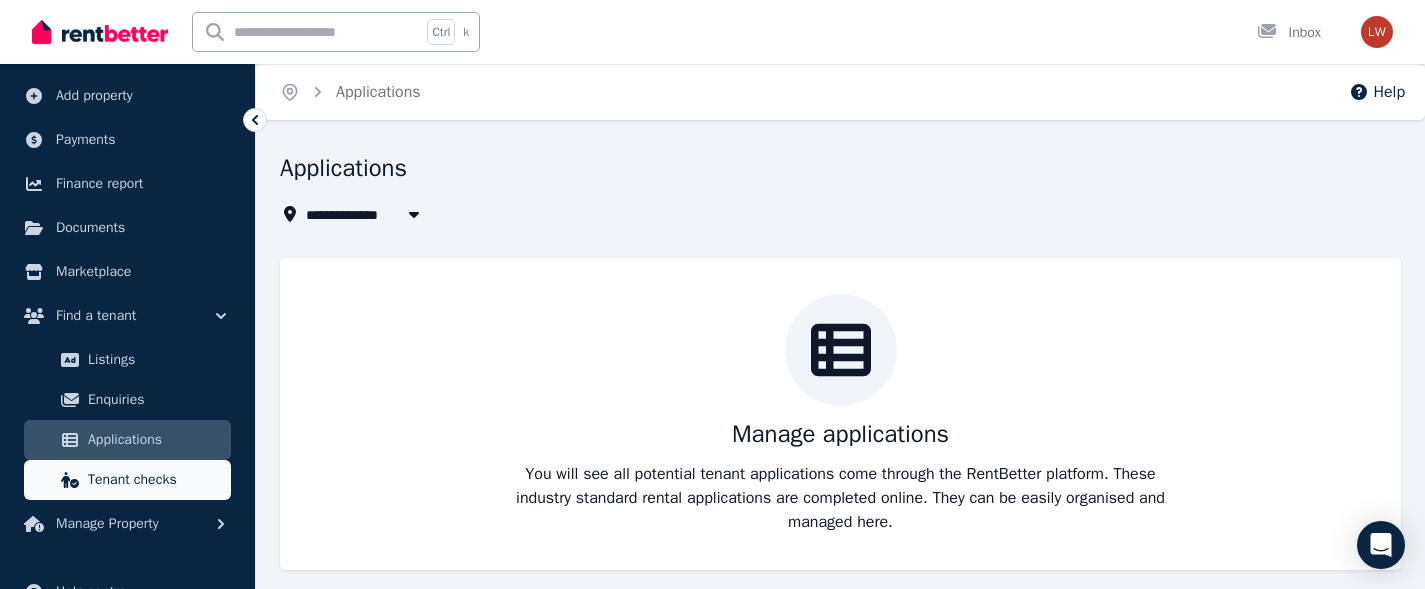 click on "Tenant checks" at bounding box center (155, 480) 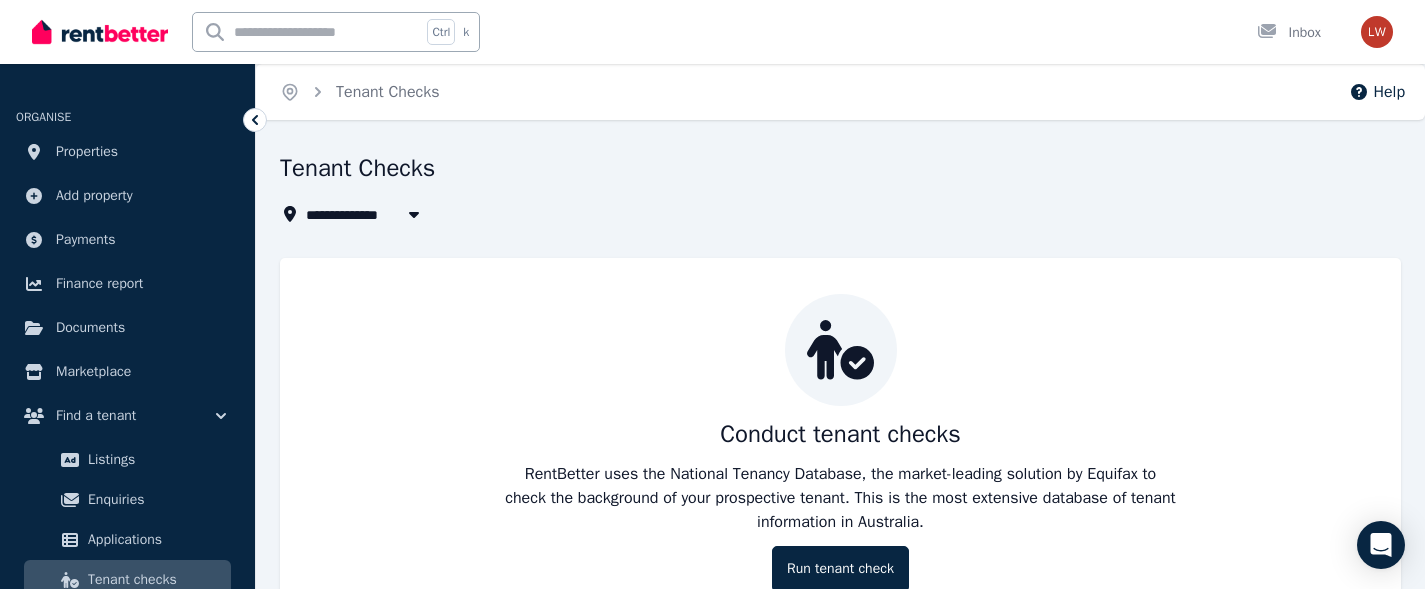 scroll, scrollTop: 75, scrollLeft: 0, axis: vertical 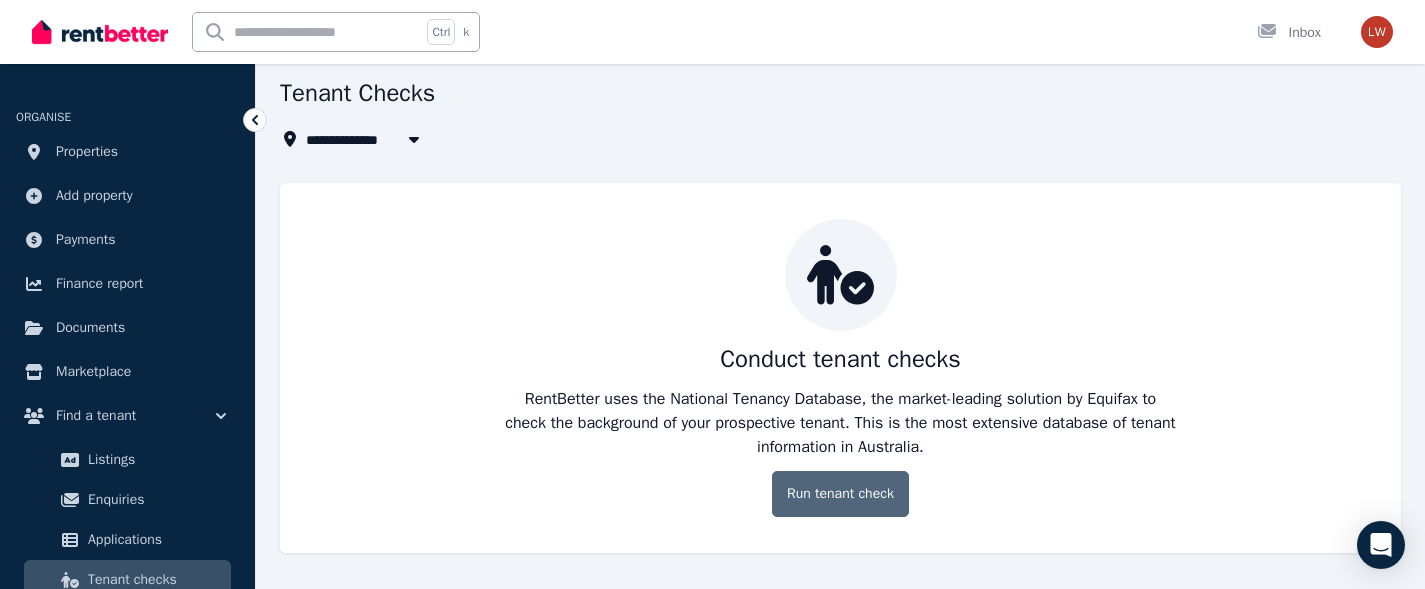 click on "Run tenant check" at bounding box center (840, 494) 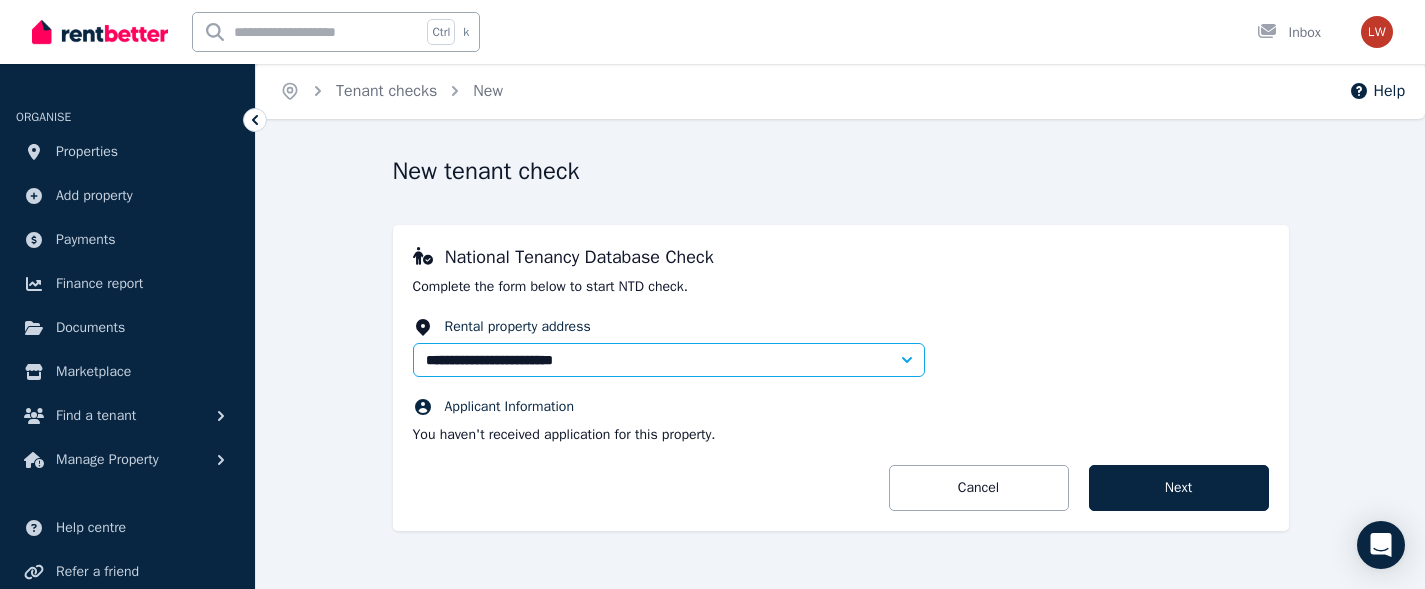 scroll, scrollTop: 0, scrollLeft: 0, axis: both 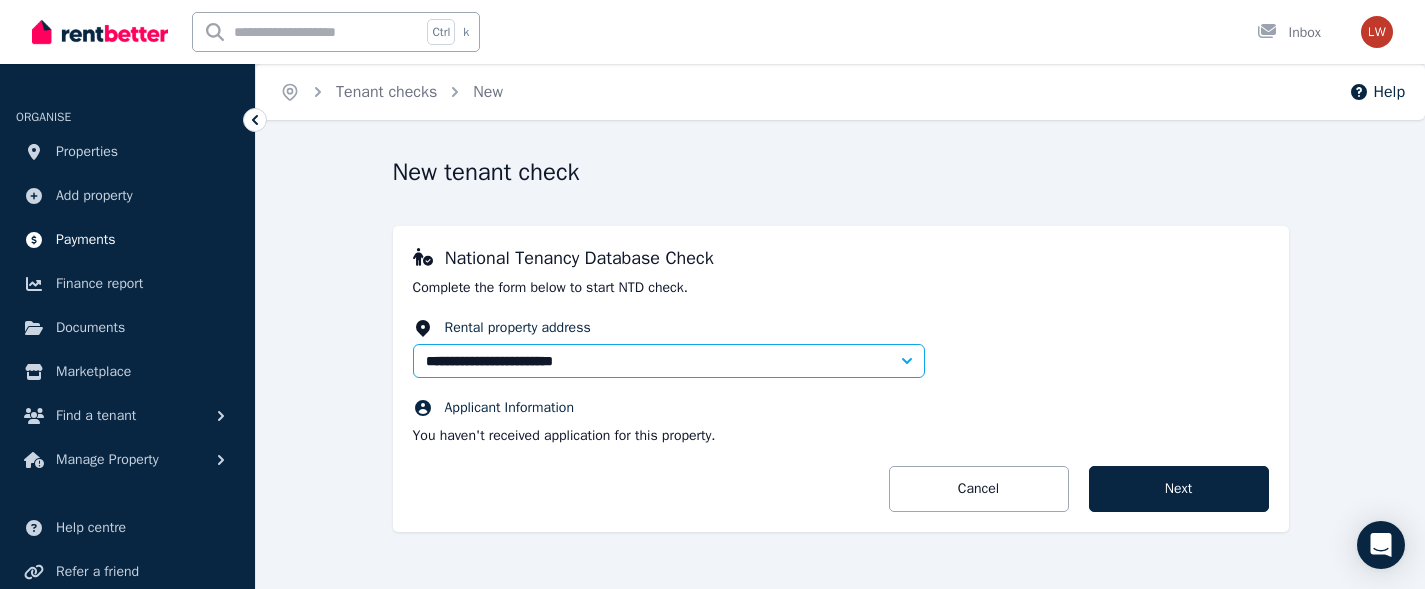 click on "Payments" at bounding box center [86, 240] 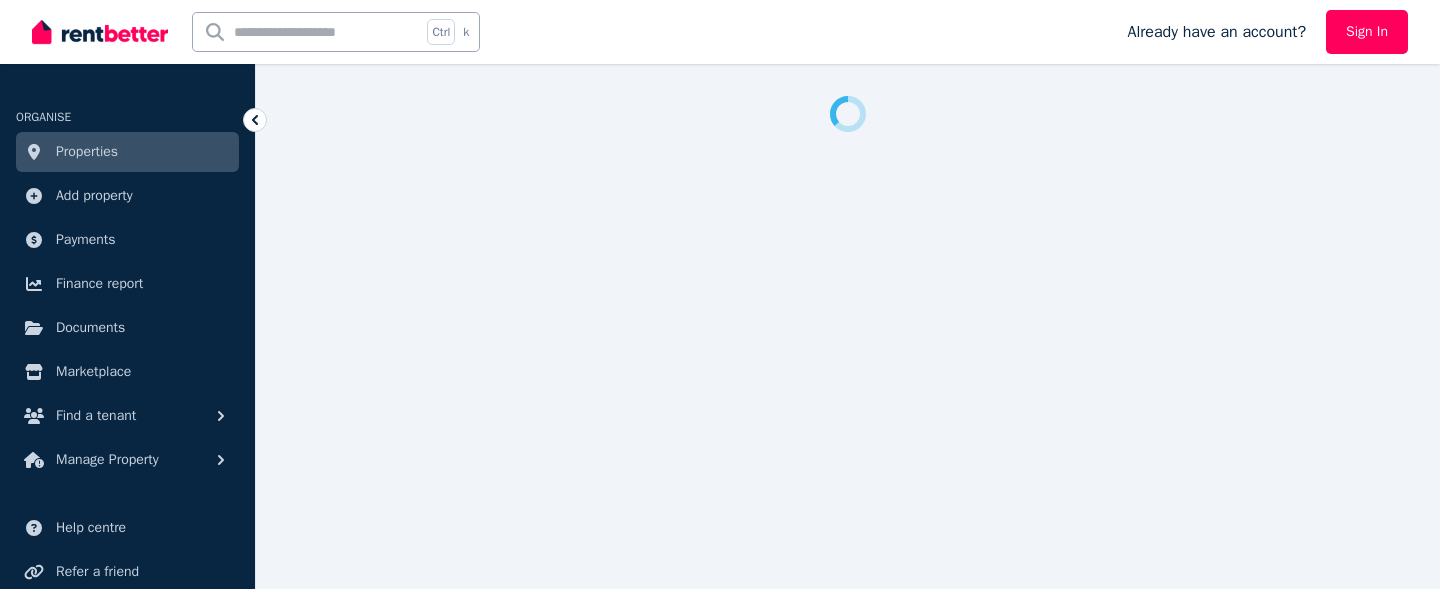 scroll, scrollTop: 0, scrollLeft: 0, axis: both 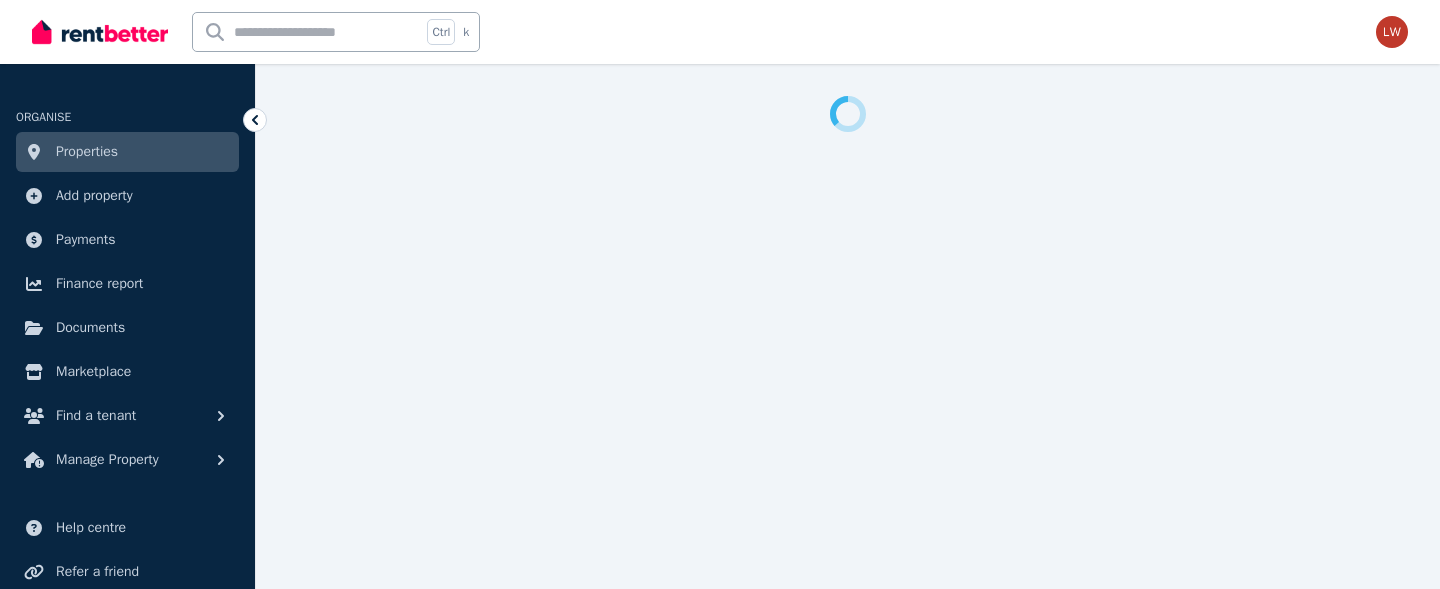 select on "***" 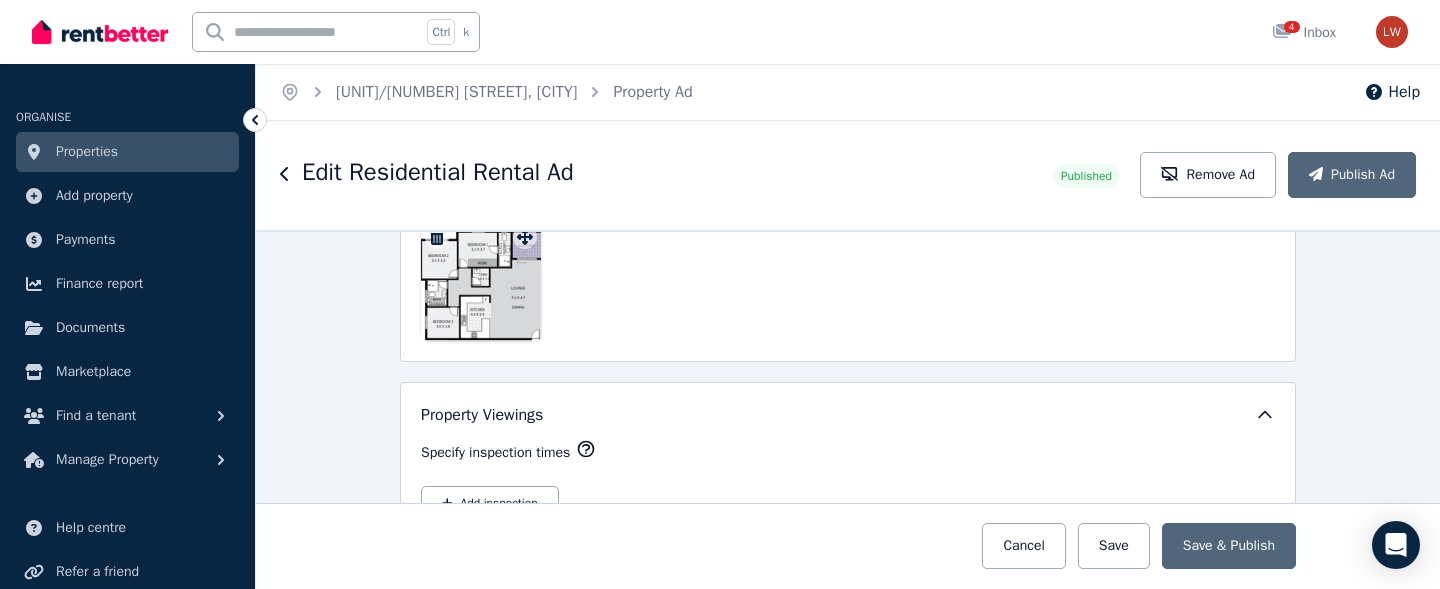 scroll, scrollTop: 3400, scrollLeft: 0, axis: vertical 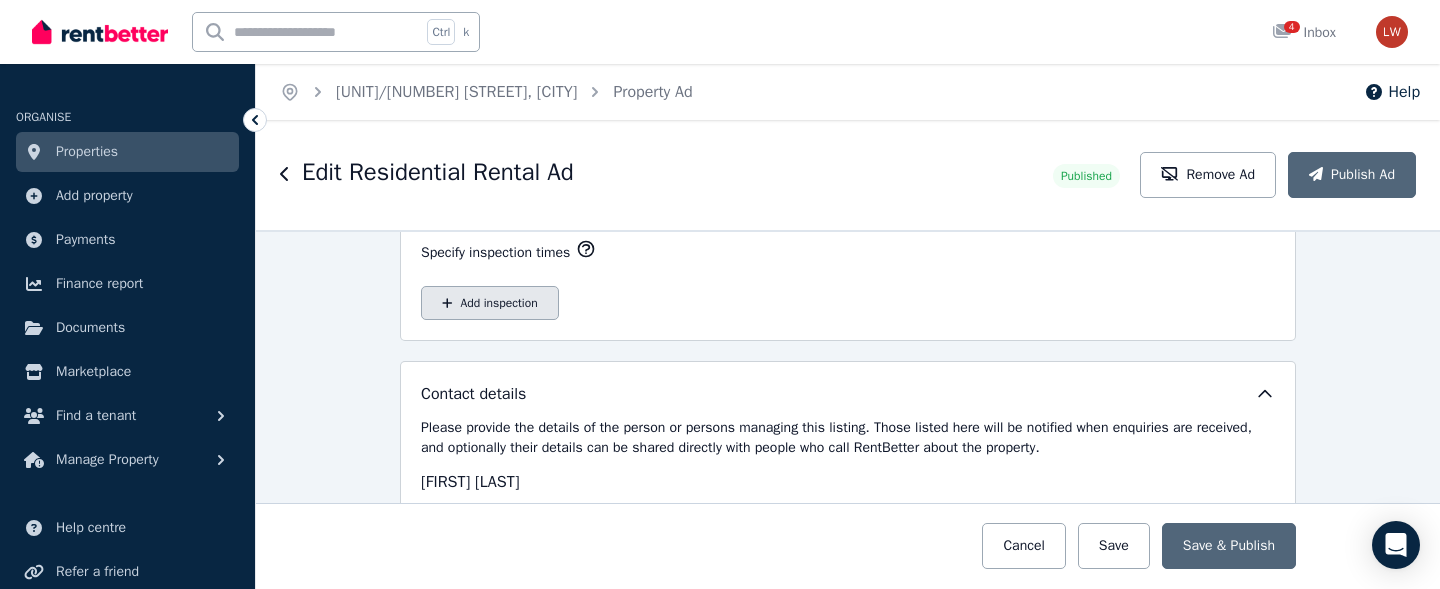 click on "Add inspection" at bounding box center (490, 303) 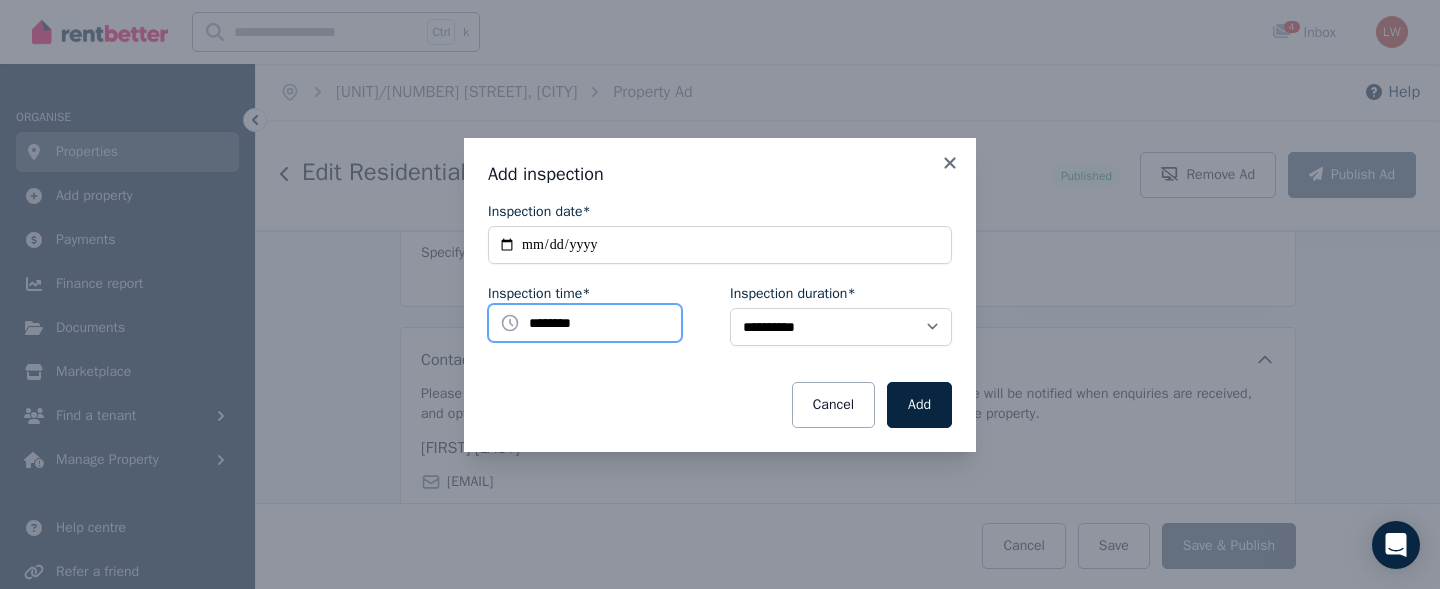 click on "********" at bounding box center (585, 323) 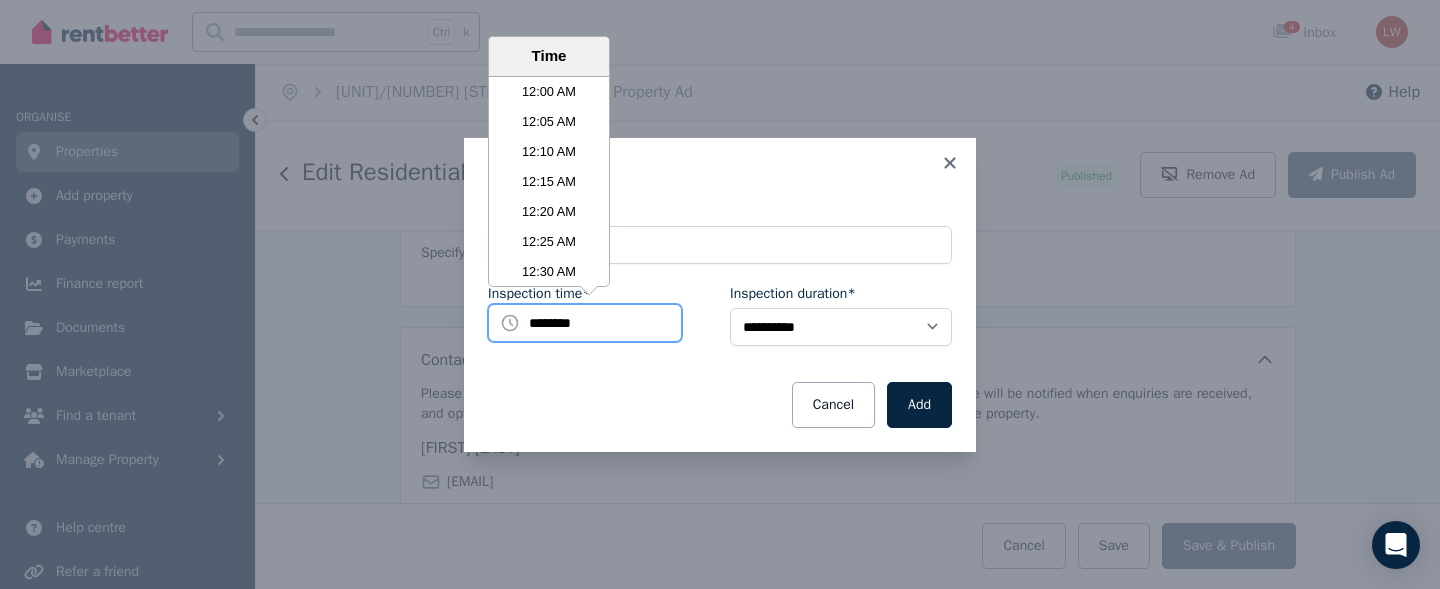 scroll, scrollTop: 3690, scrollLeft: 0, axis: vertical 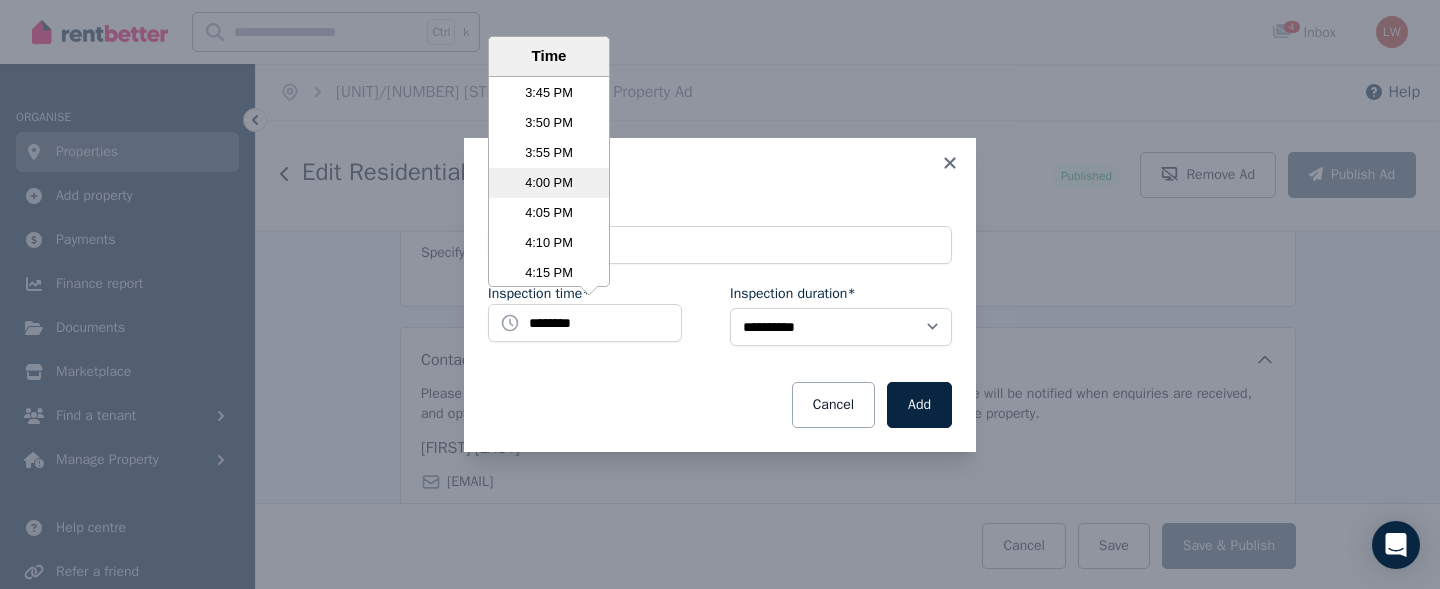 click on "4:00 PM" at bounding box center [549, 183] 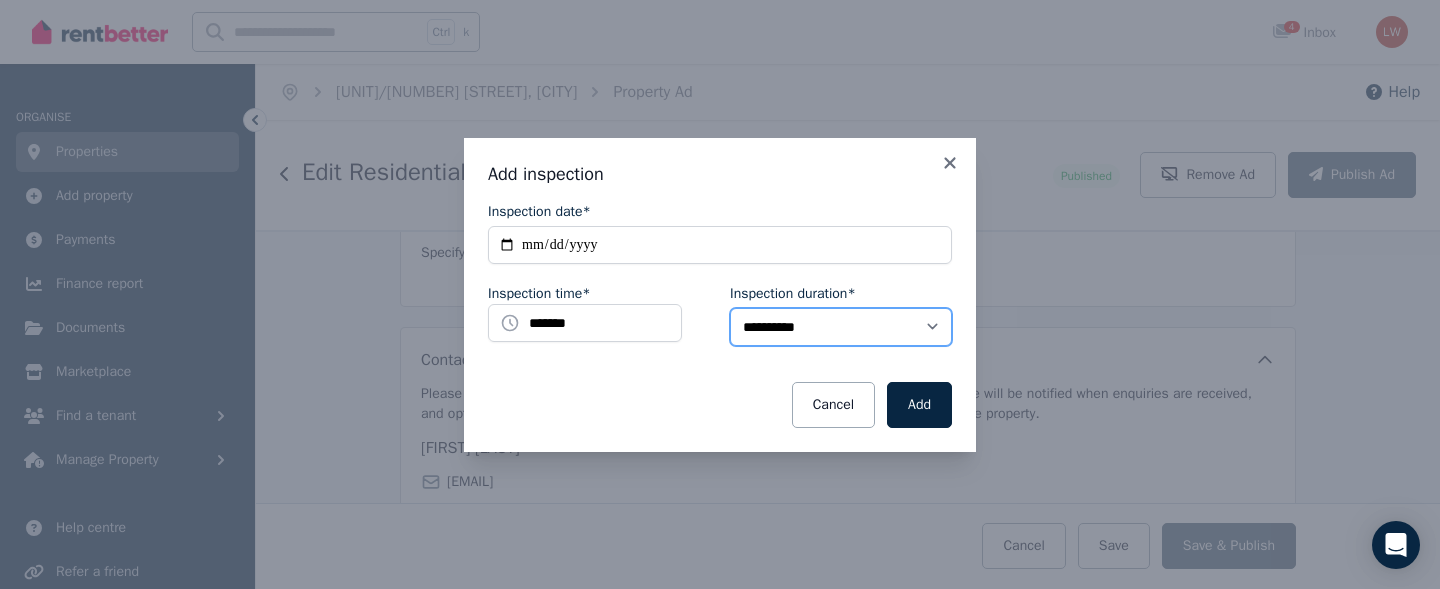 click on "**********" at bounding box center [841, 327] 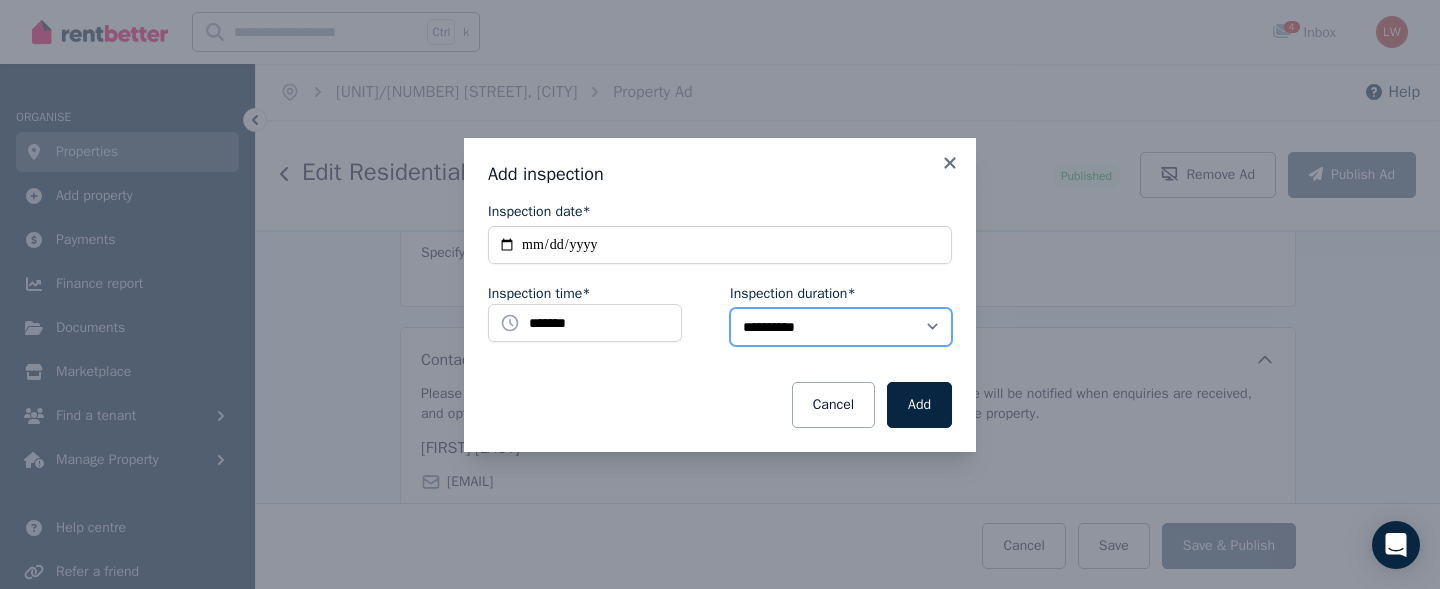 select on "**" 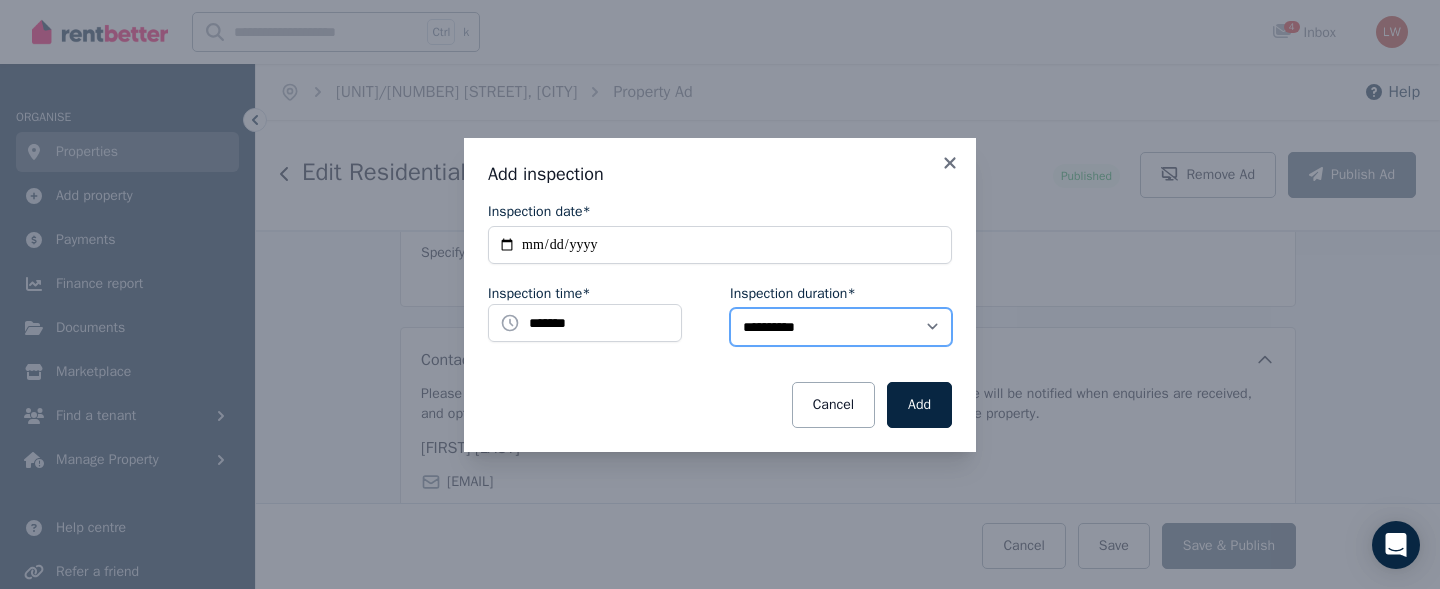 click on "**********" at bounding box center (841, 327) 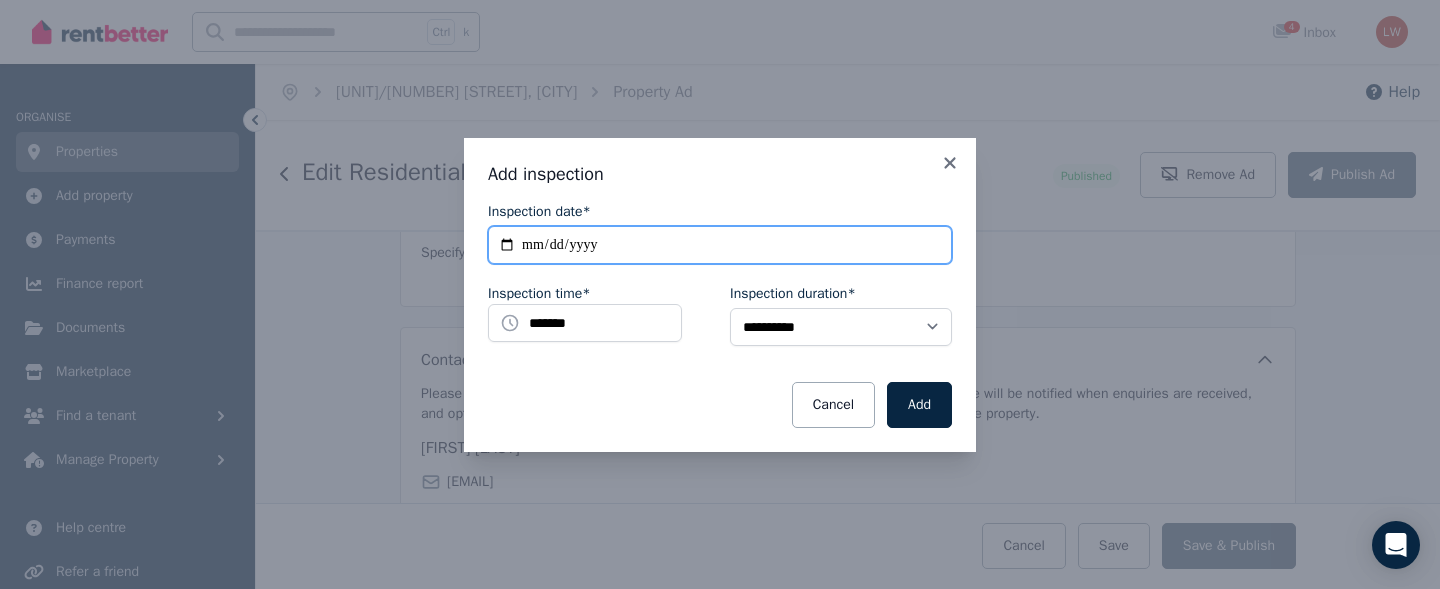click on "**********" at bounding box center [720, 245] 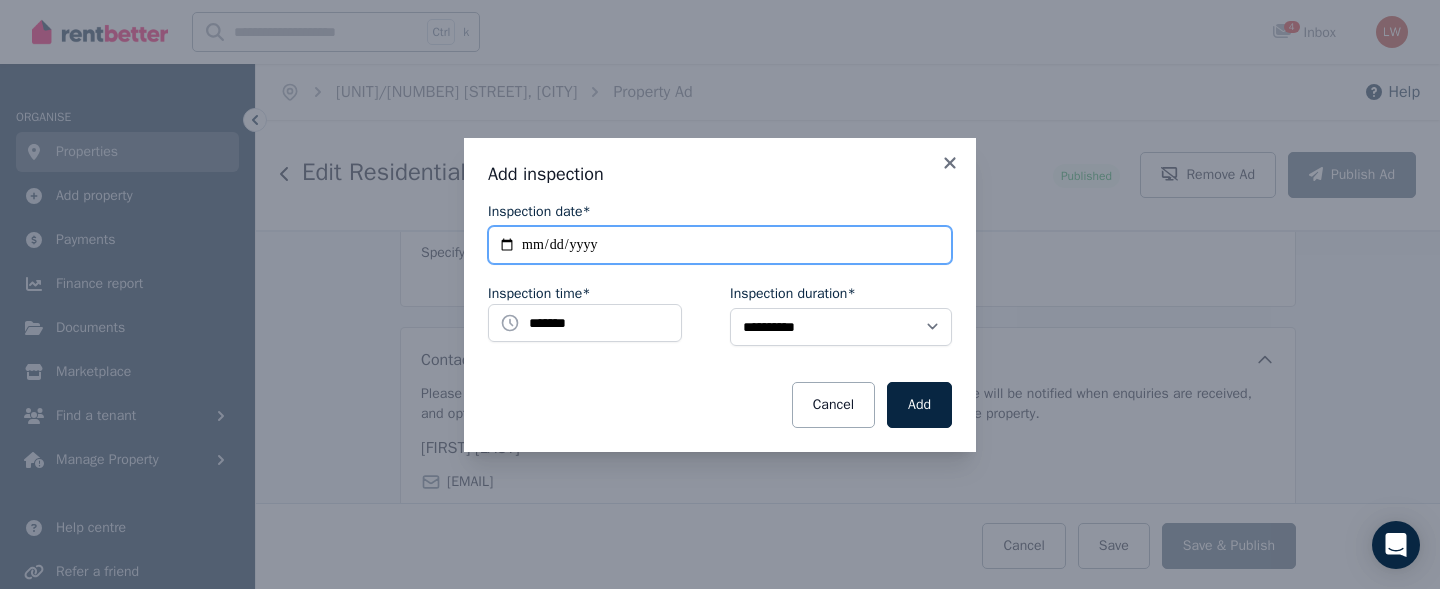 click on "**********" at bounding box center [720, 245] 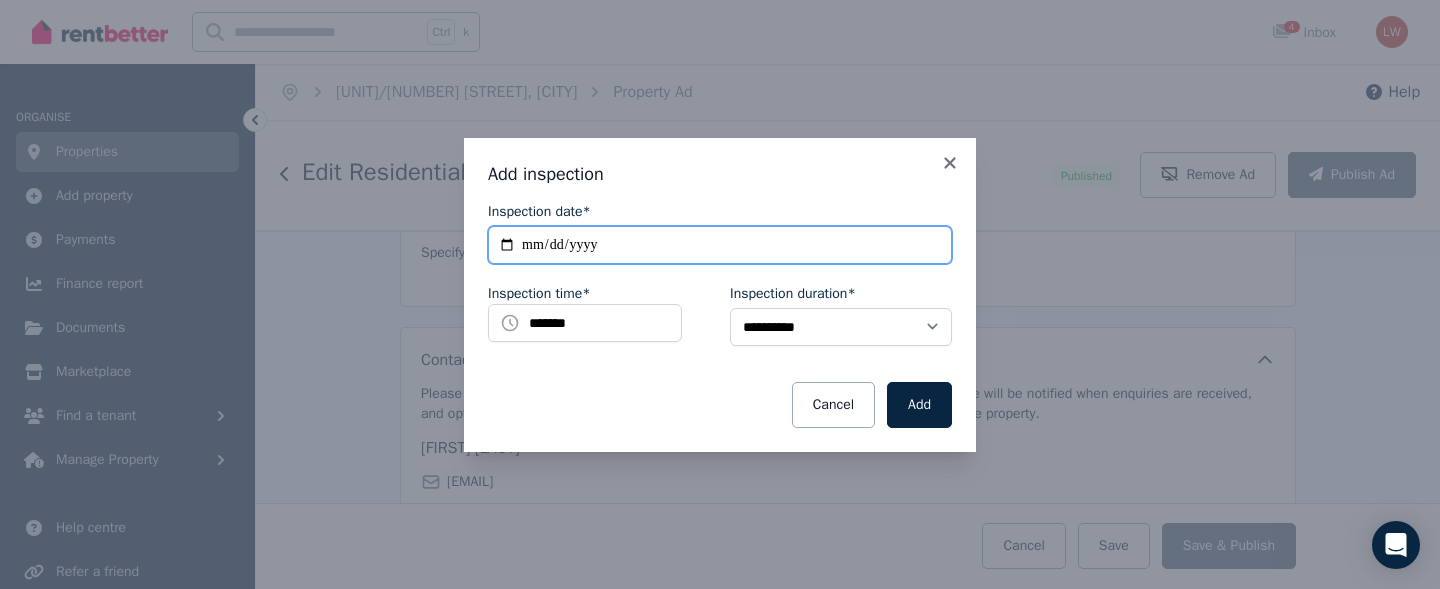 type on "**********" 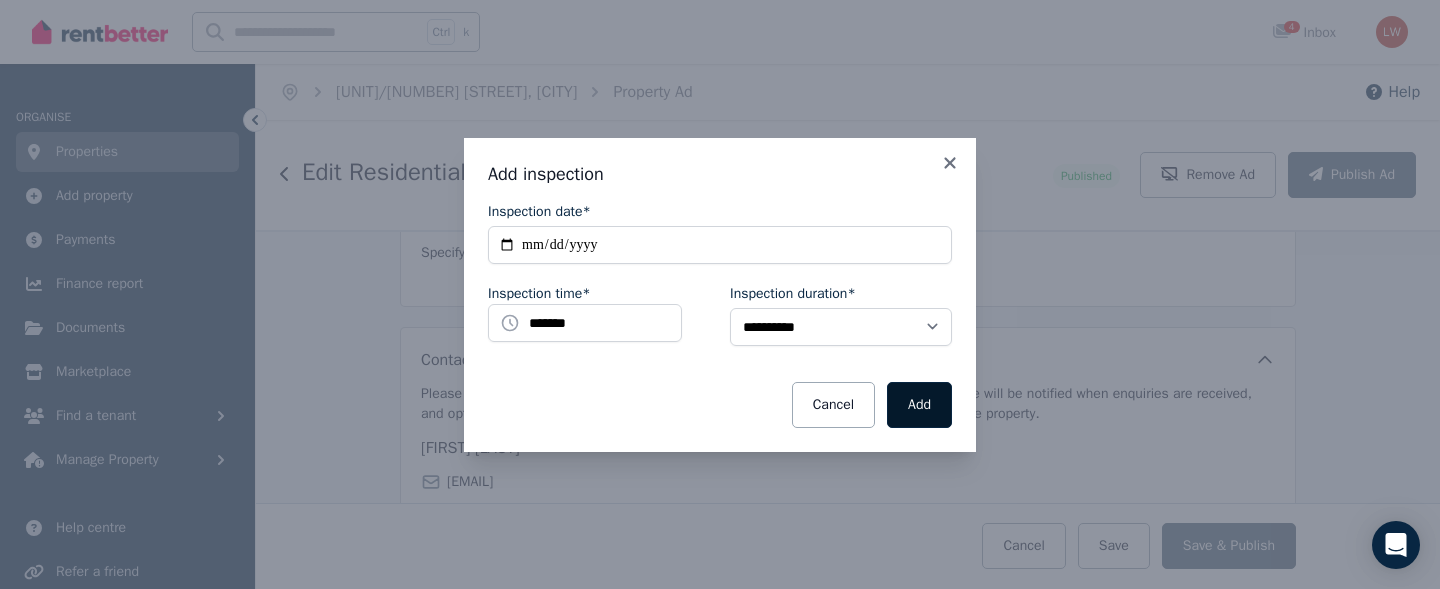 click on "Add" at bounding box center [919, 405] 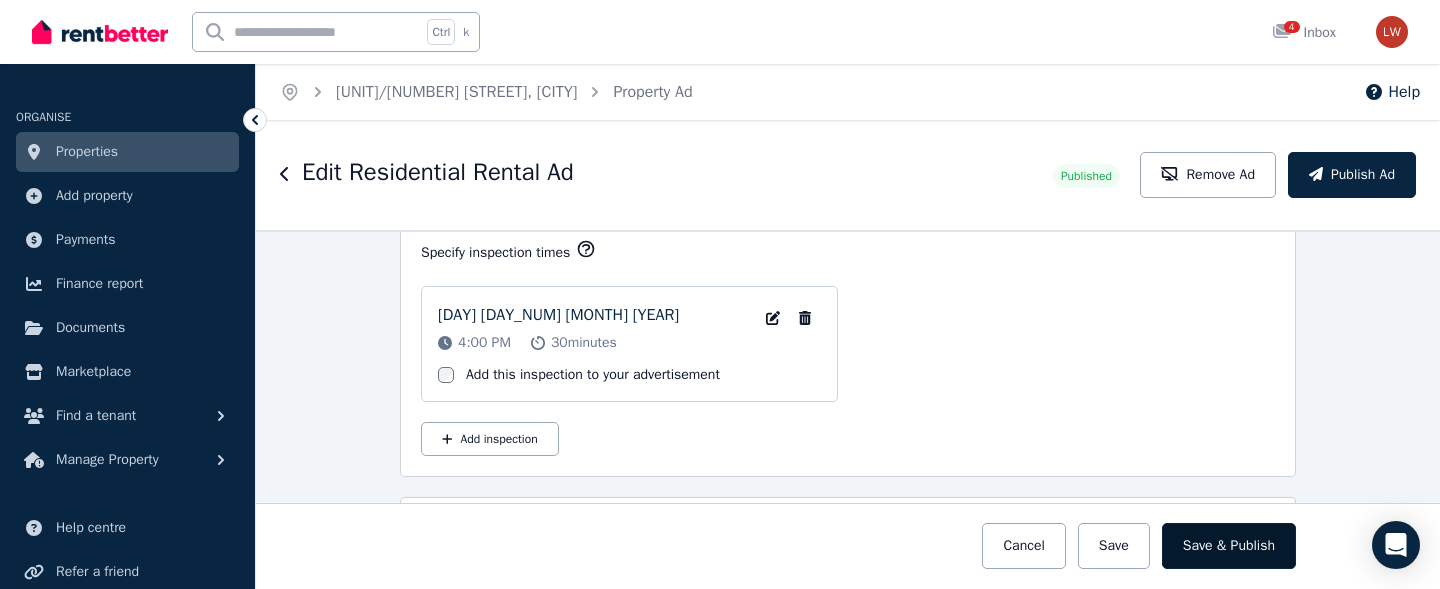 click on "Save & Publish" at bounding box center [1229, 546] 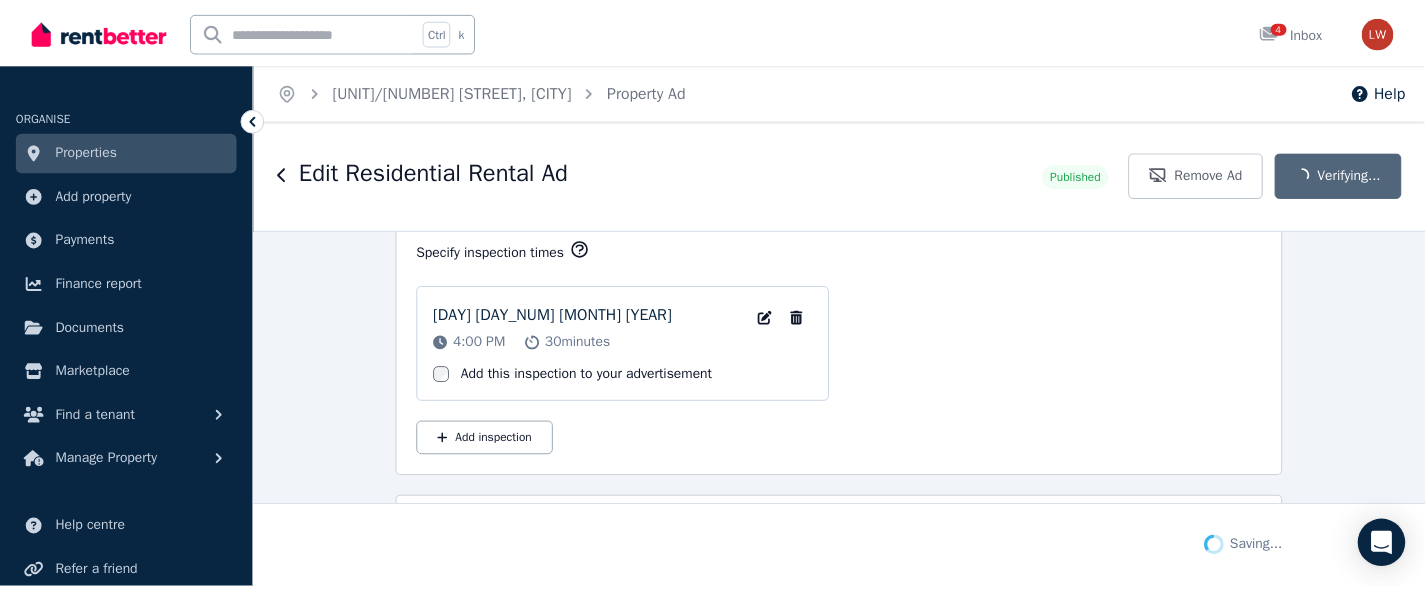 scroll, scrollTop: 3556, scrollLeft: 0, axis: vertical 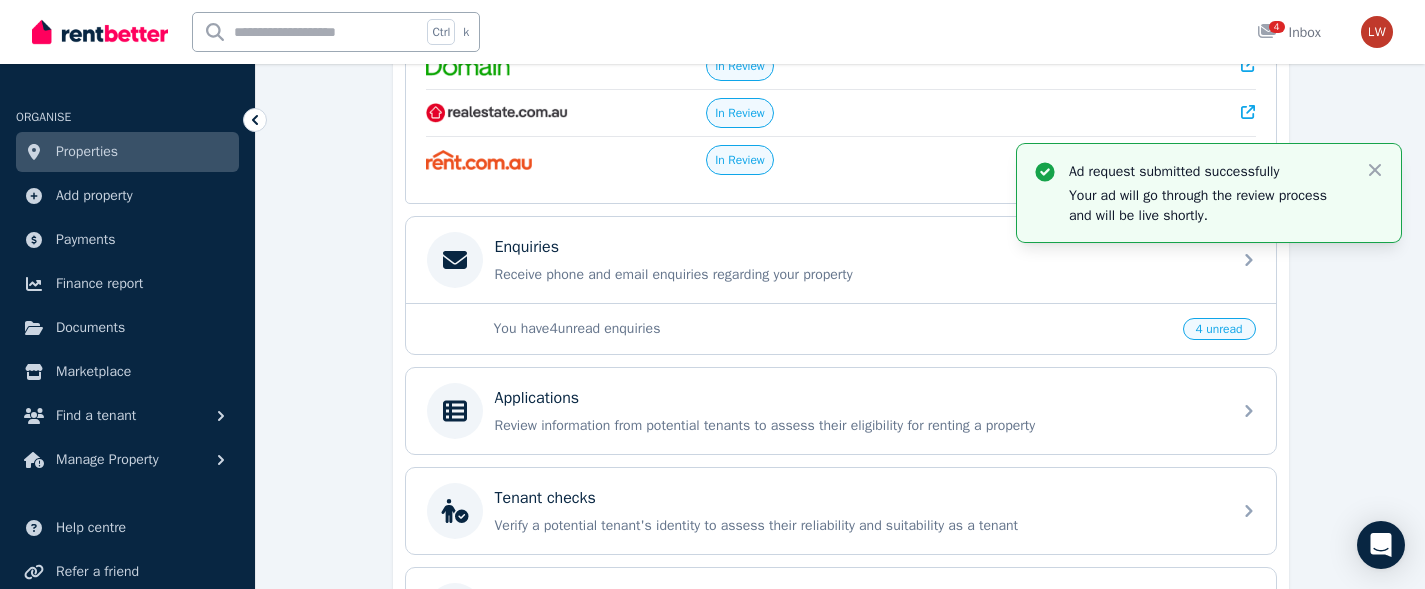 click on "4 unread" at bounding box center (1219, 329) 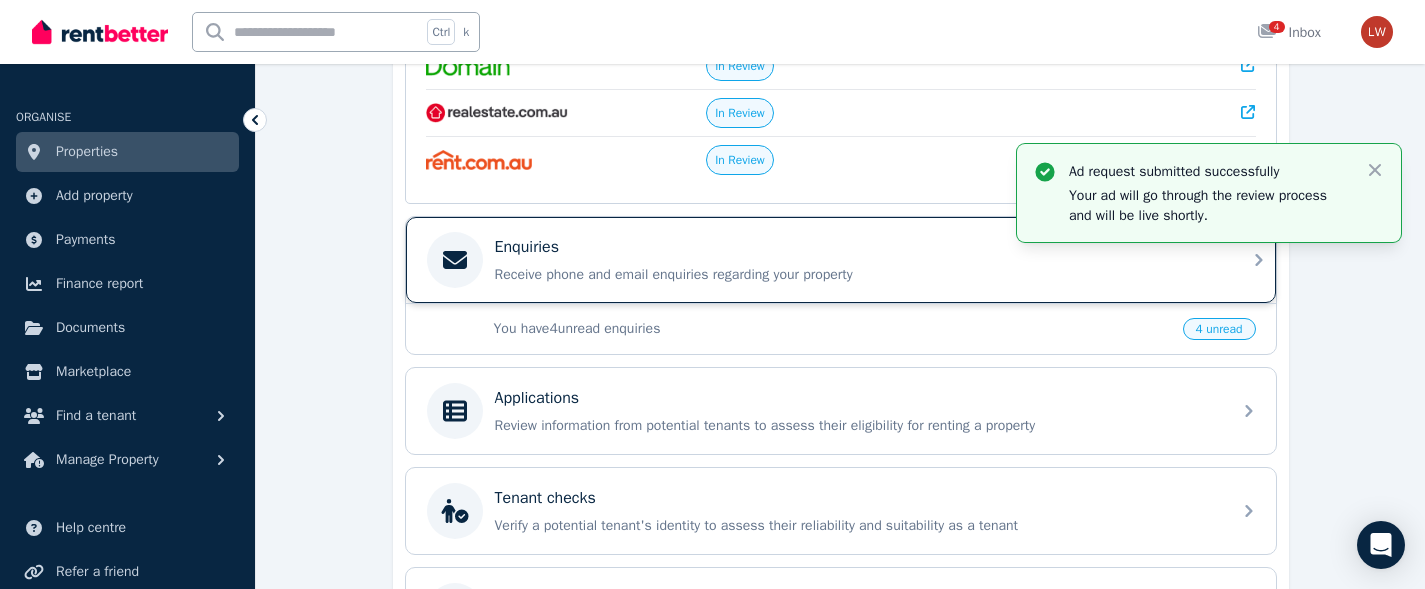 click on "Receive phone and email enquiries regarding your property" at bounding box center (857, 275) 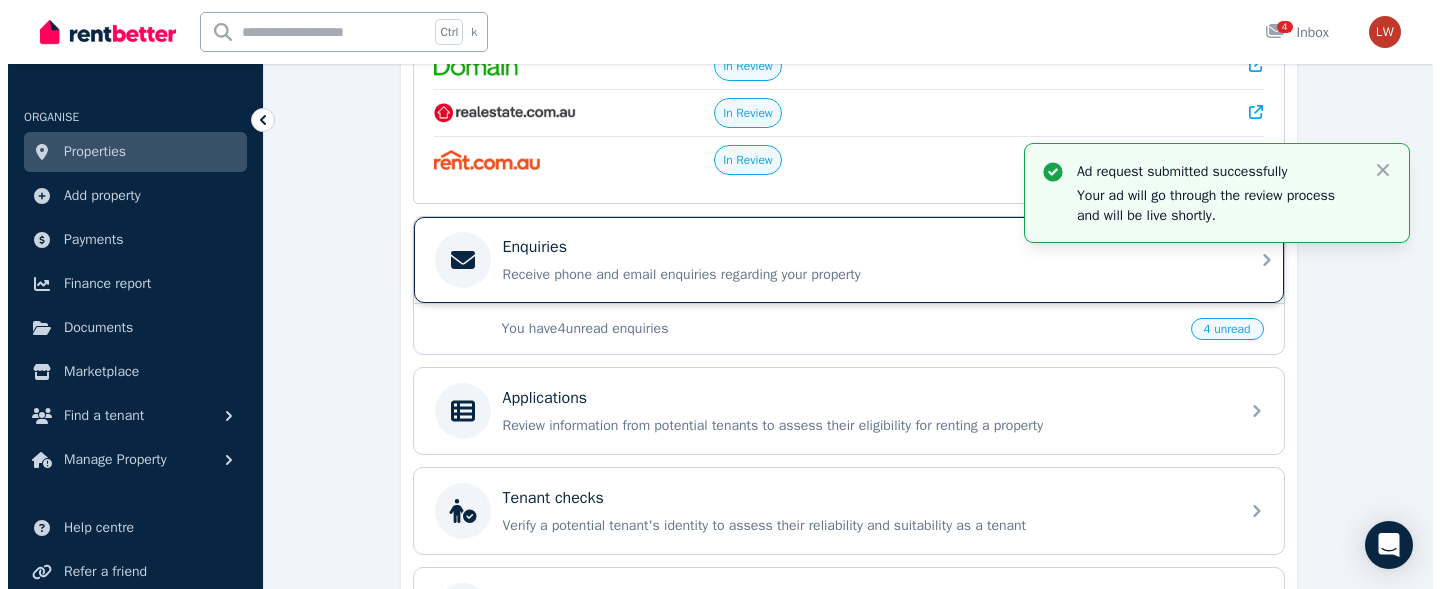 scroll, scrollTop: 0, scrollLeft: 0, axis: both 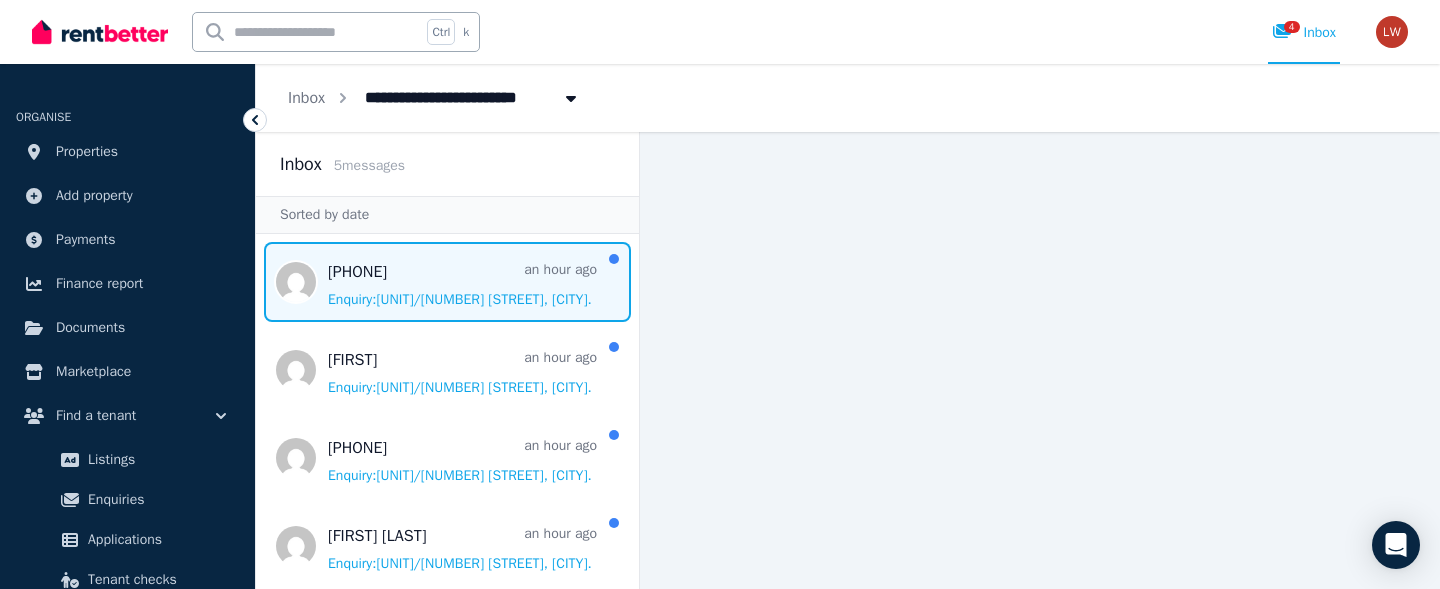 click at bounding box center [447, 282] 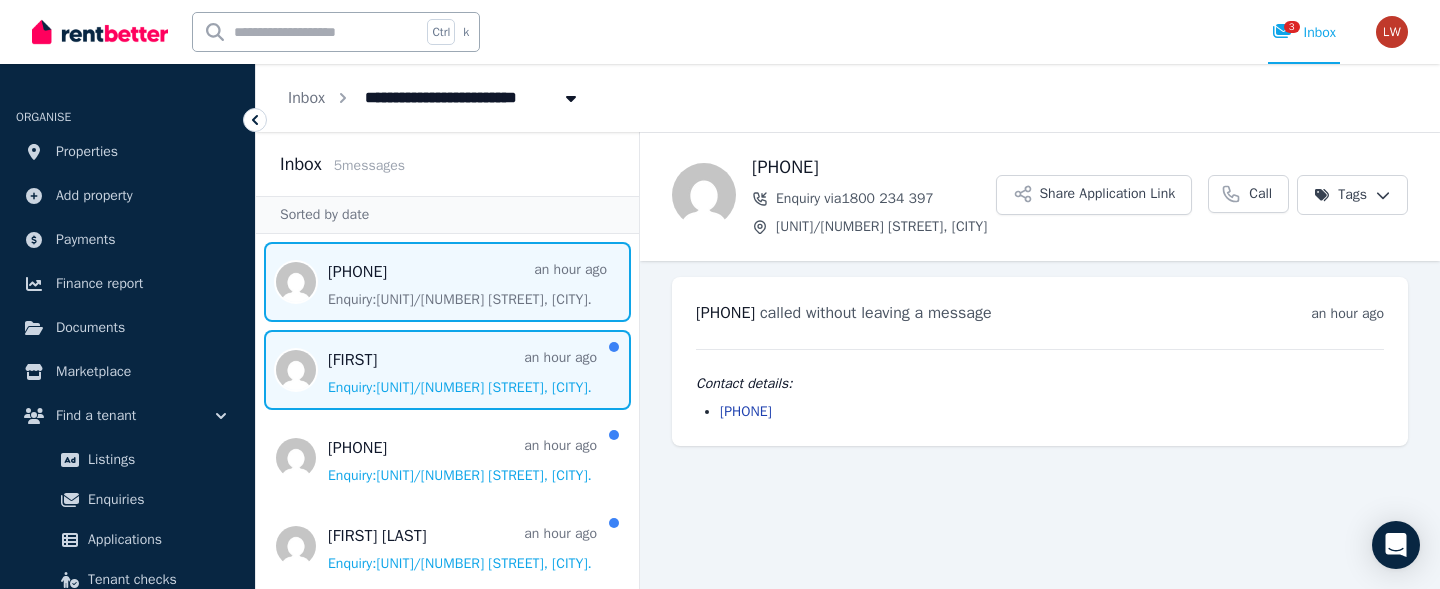 click at bounding box center (447, 370) 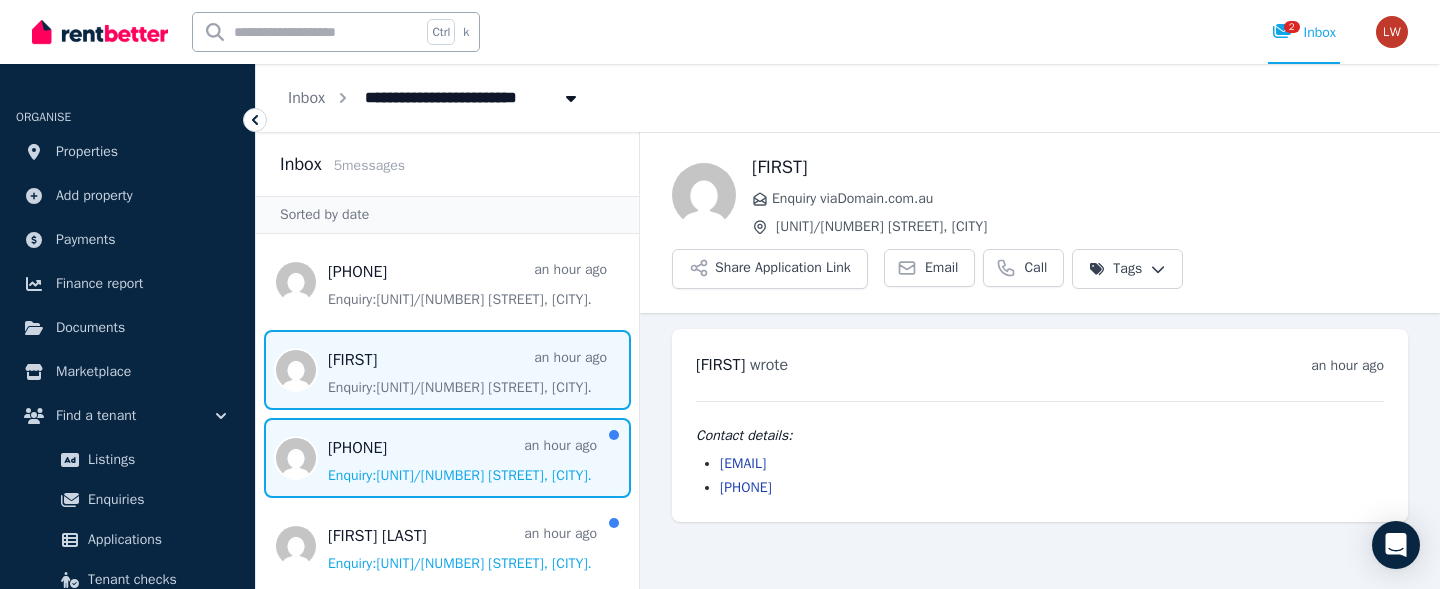 click at bounding box center [447, 458] 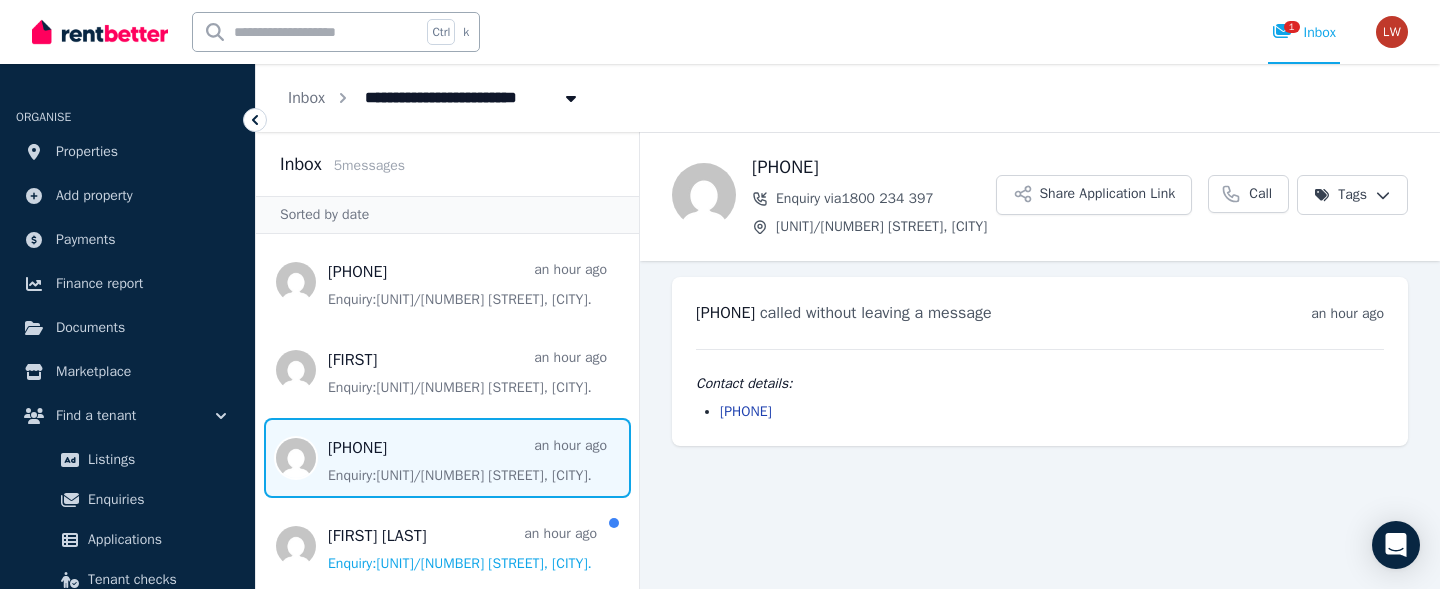 scroll, scrollTop: 129, scrollLeft: 0, axis: vertical 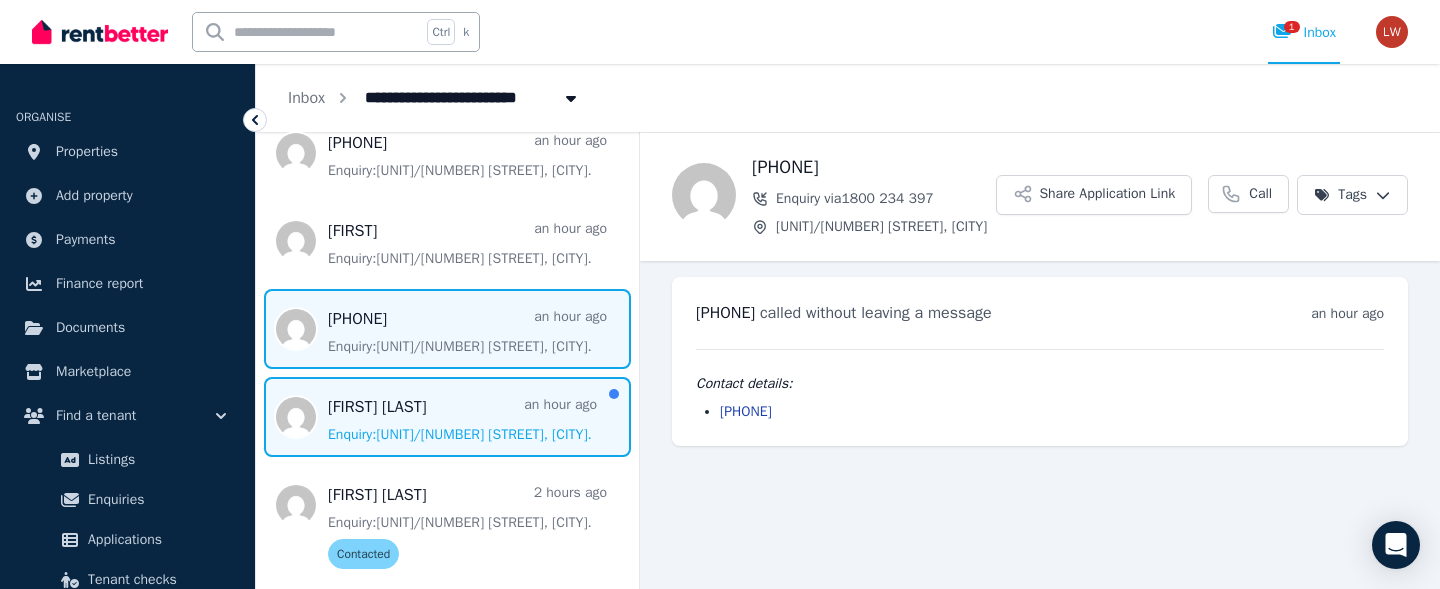 click at bounding box center (447, 417) 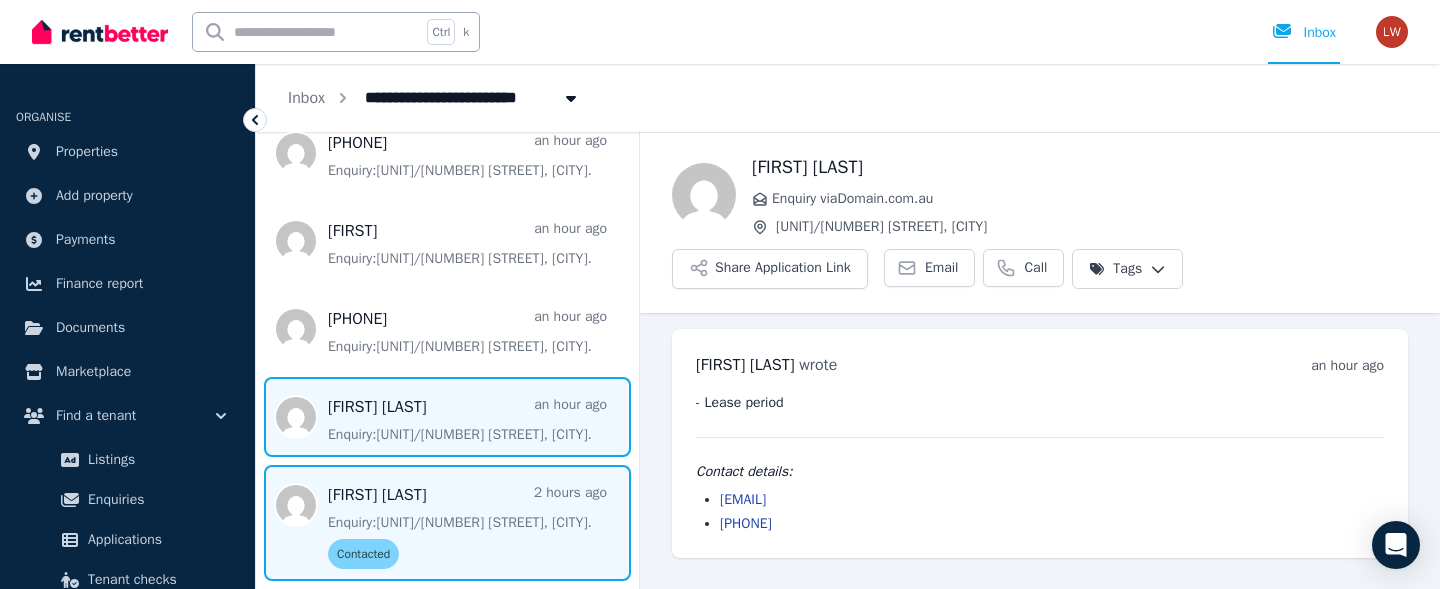 click at bounding box center (447, 523) 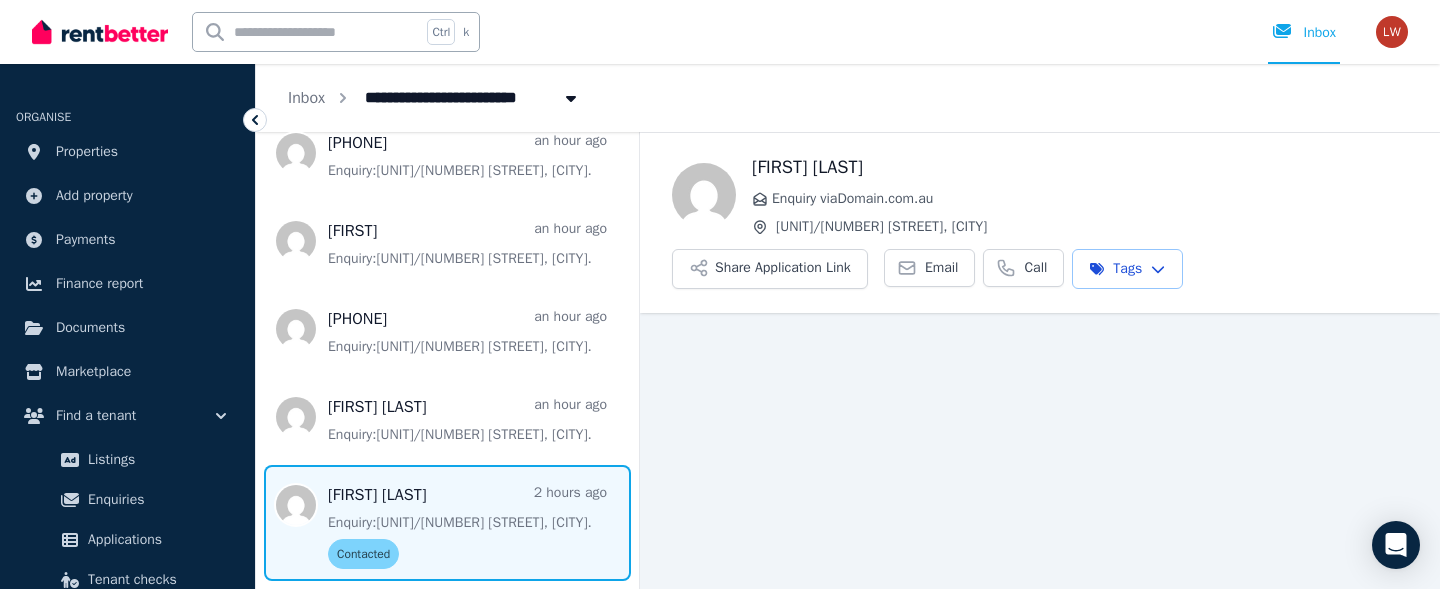 scroll, scrollTop: 25, scrollLeft: 0, axis: vertical 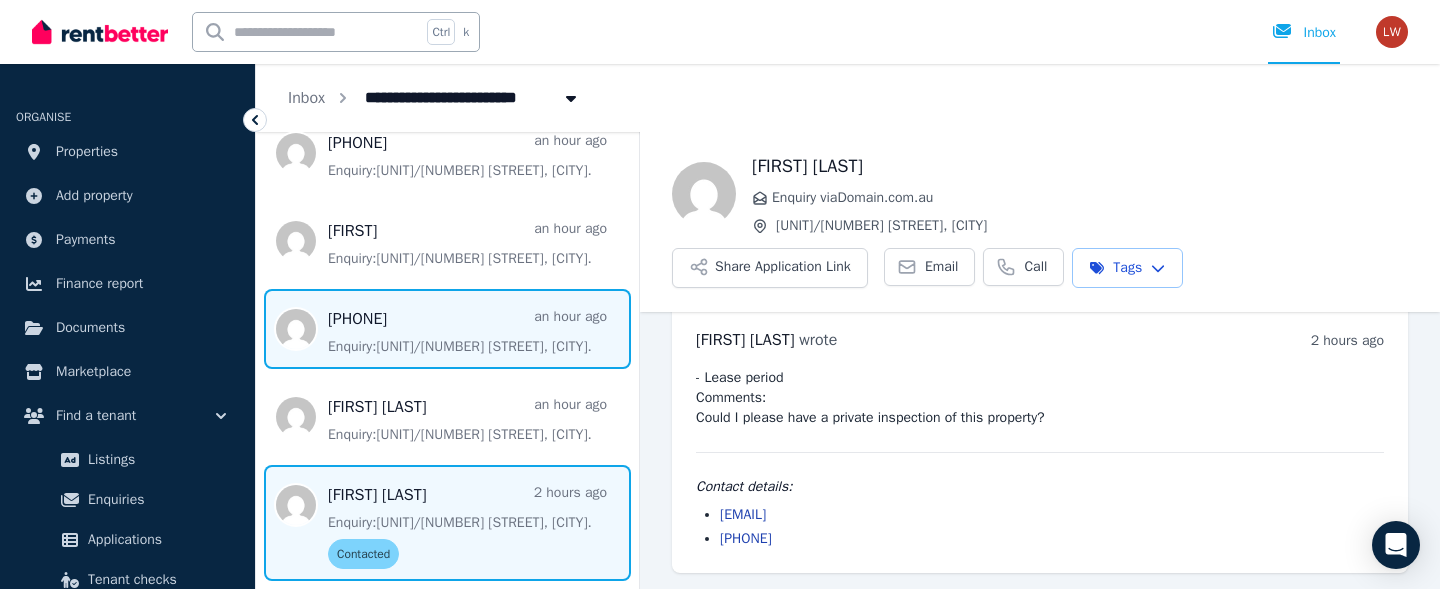 click at bounding box center [447, 329] 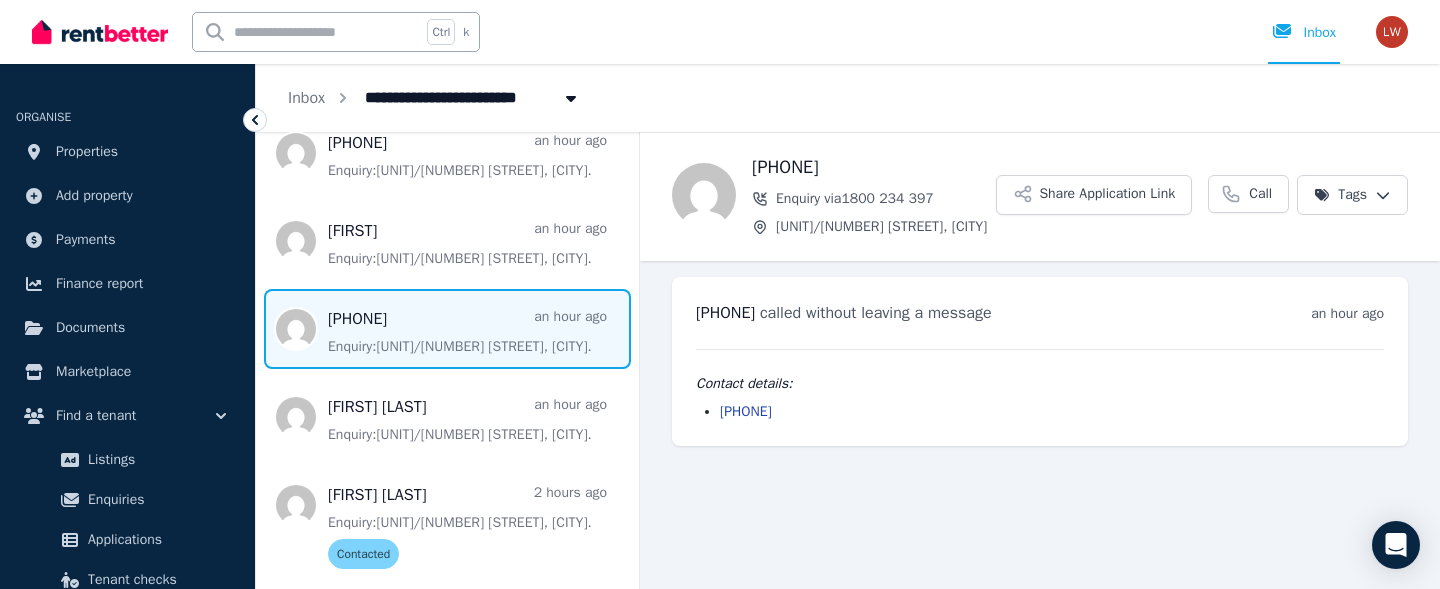 click on "**********" at bounding box center [720, 294] 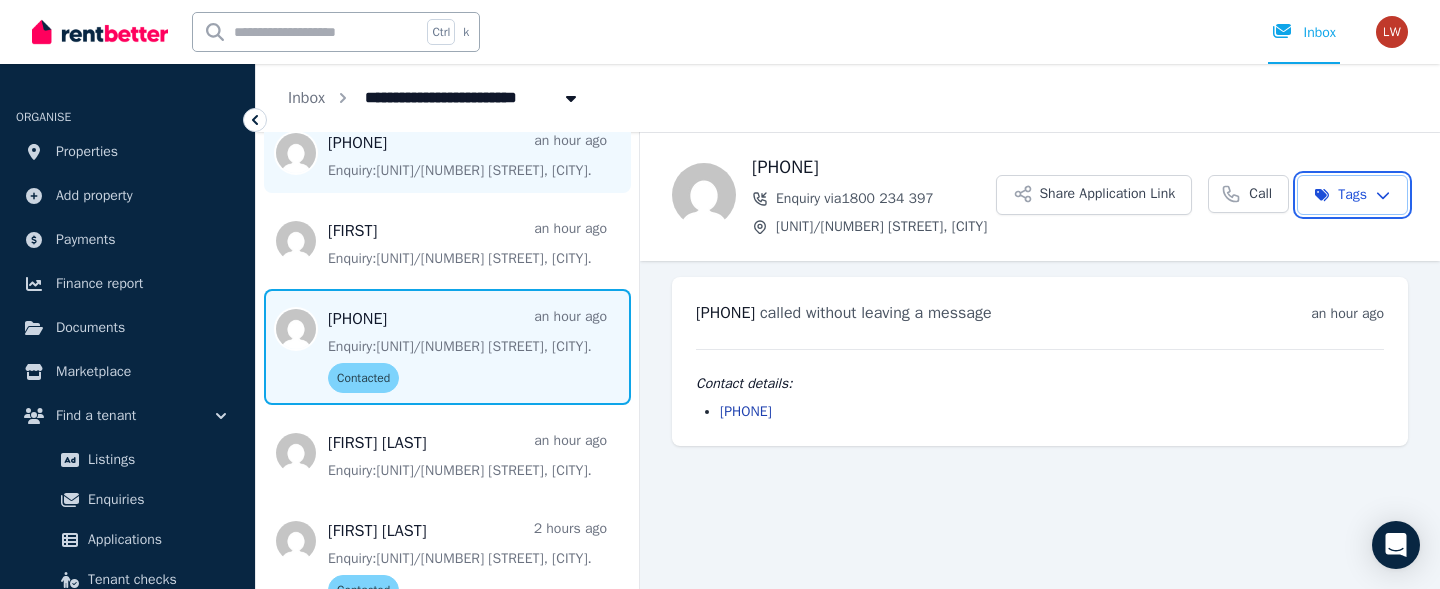 click on "**********" at bounding box center (720, 294) 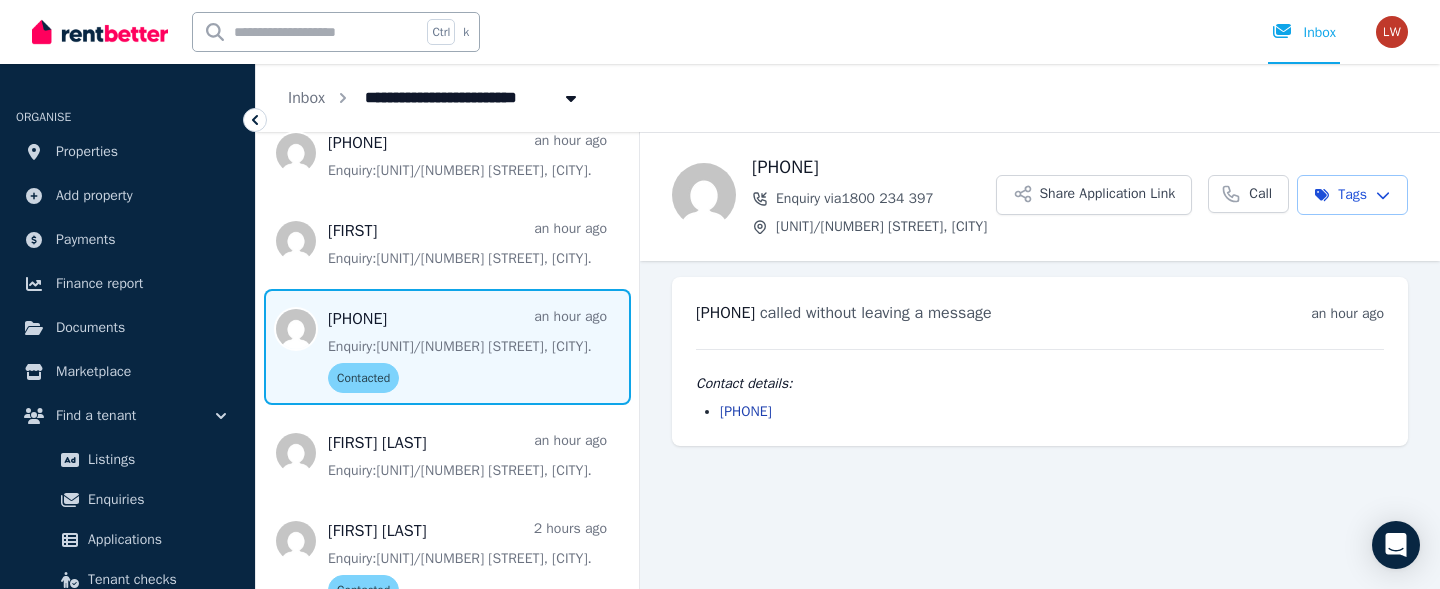 click on "**********" at bounding box center (720, 294) 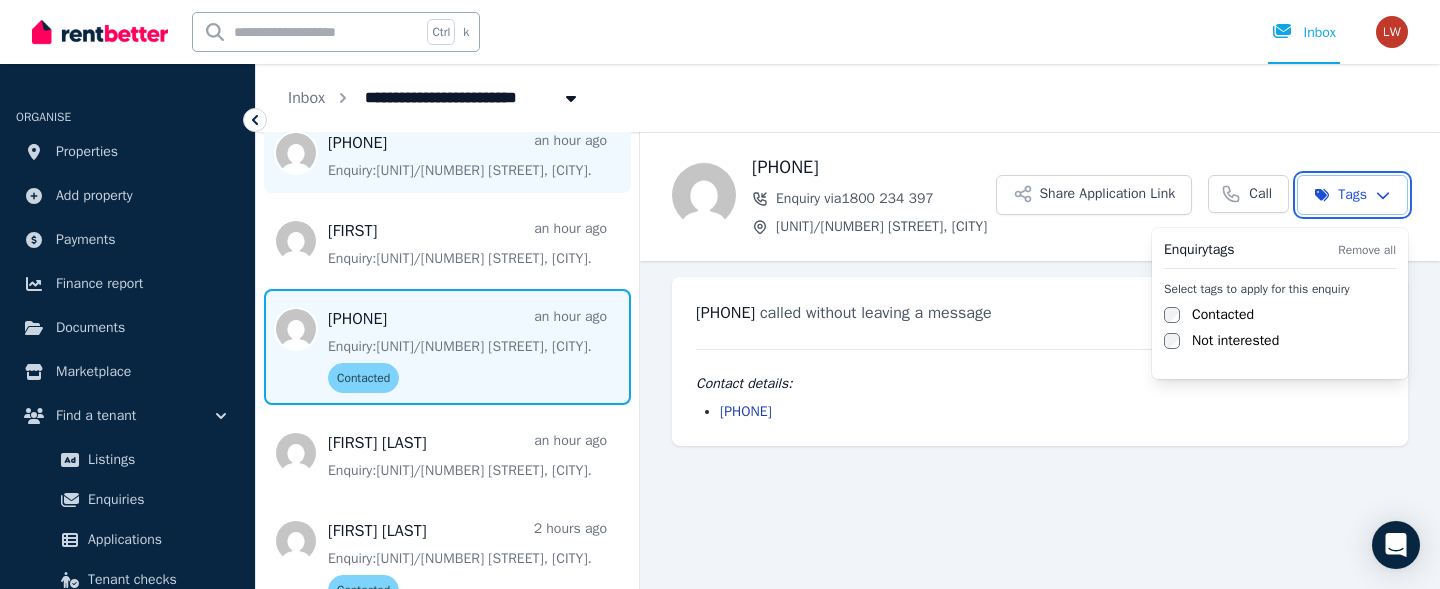 click on "**********" at bounding box center [720, 294] 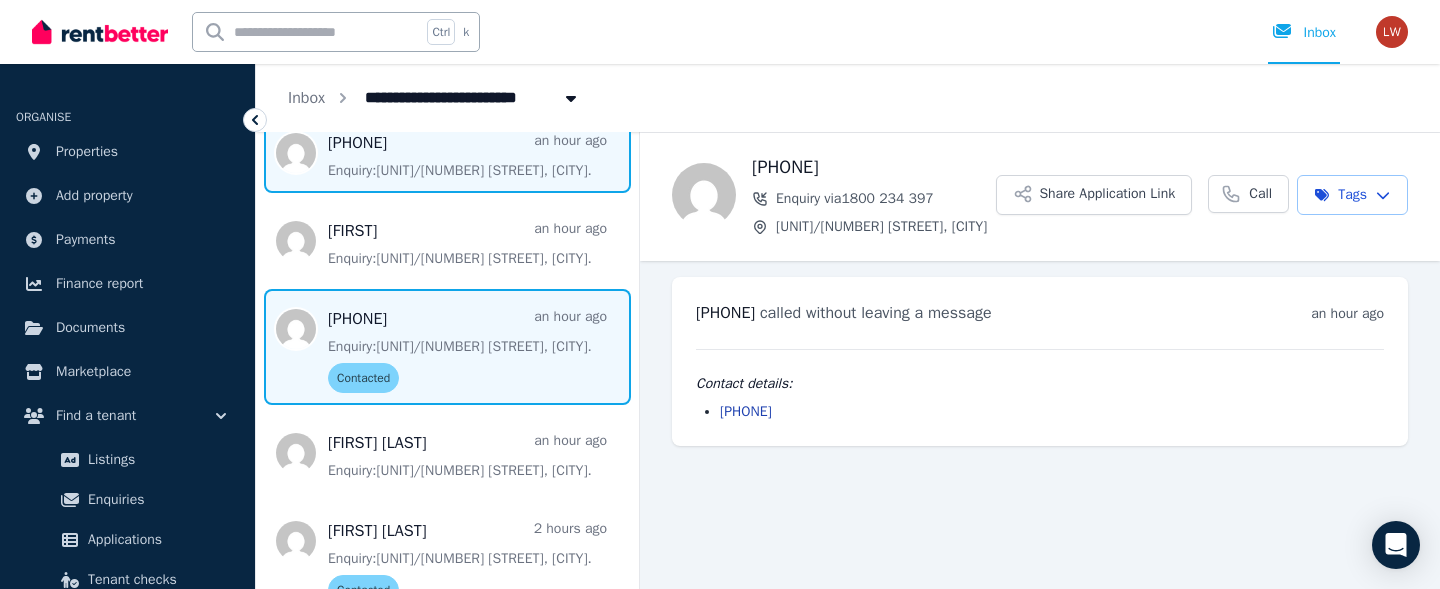 click at bounding box center [447, 153] 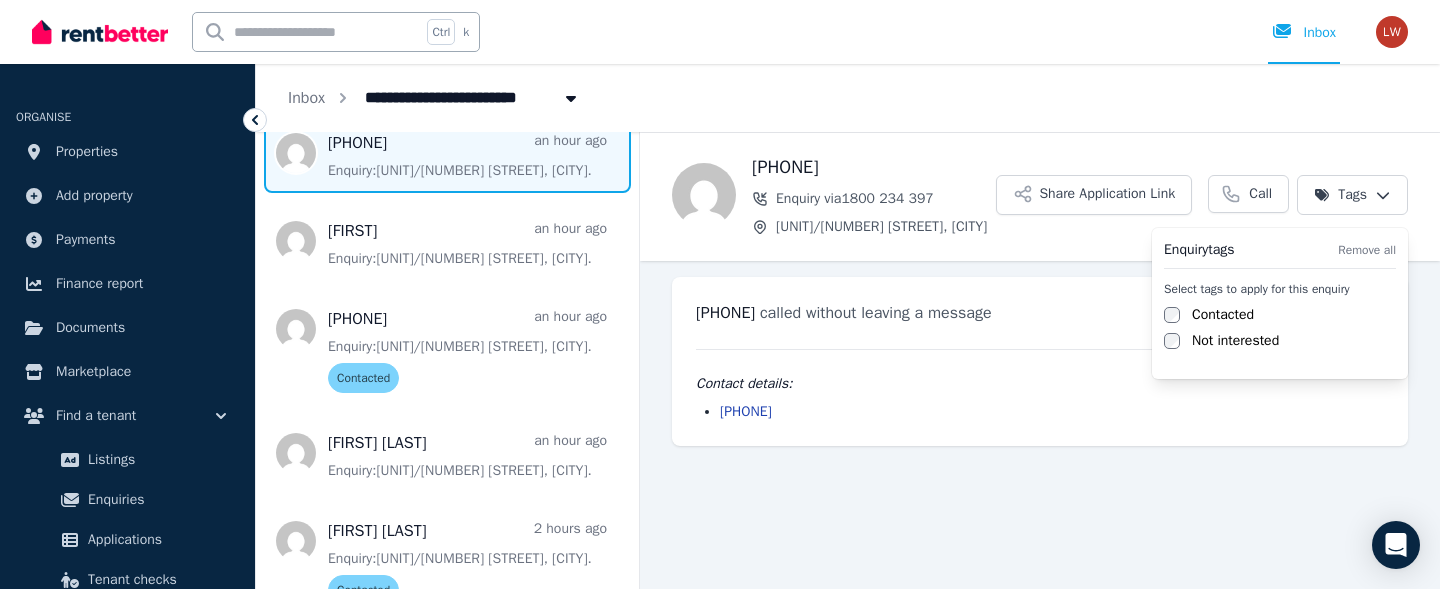 click on "**********" at bounding box center (720, 294) 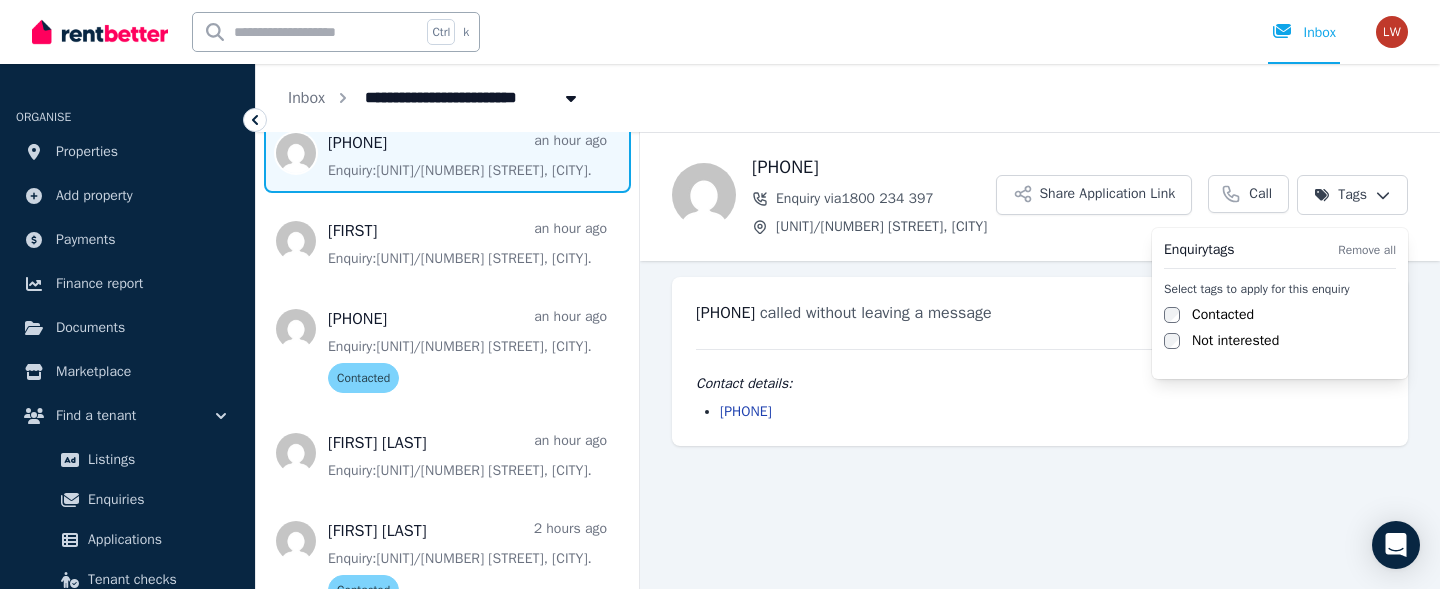 click on "Contacted" at bounding box center [1223, 315] 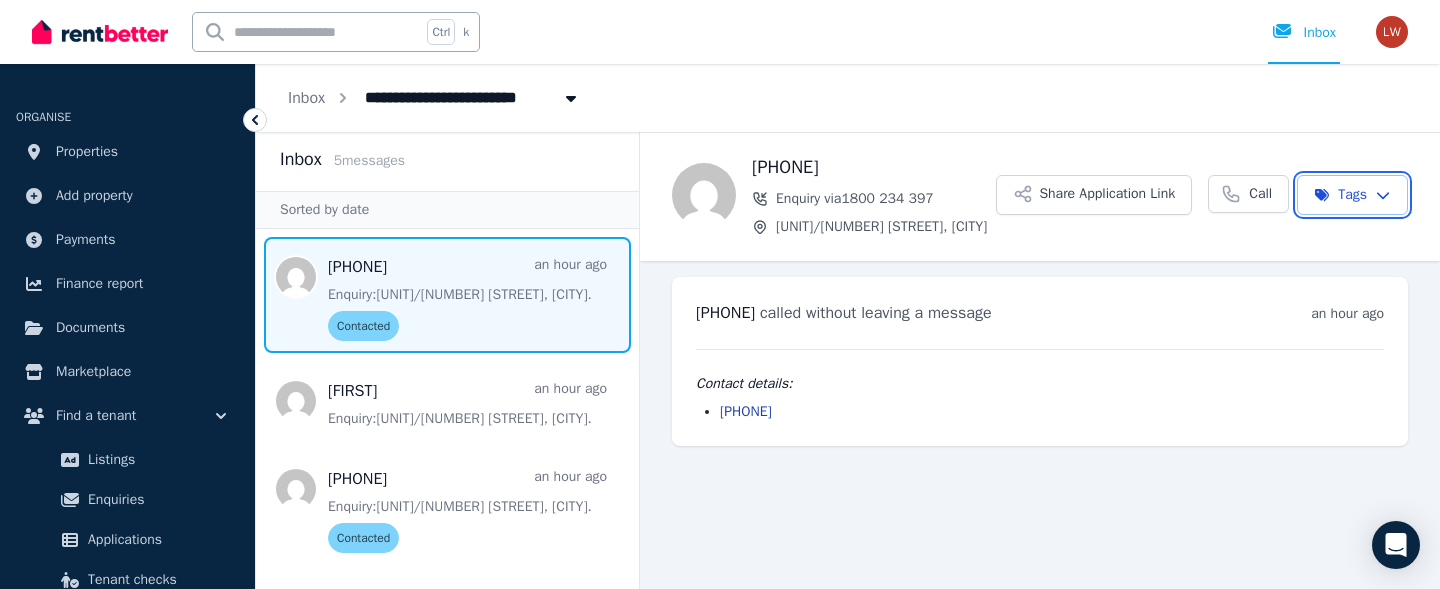 scroll, scrollTop: 0, scrollLeft: 0, axis: both 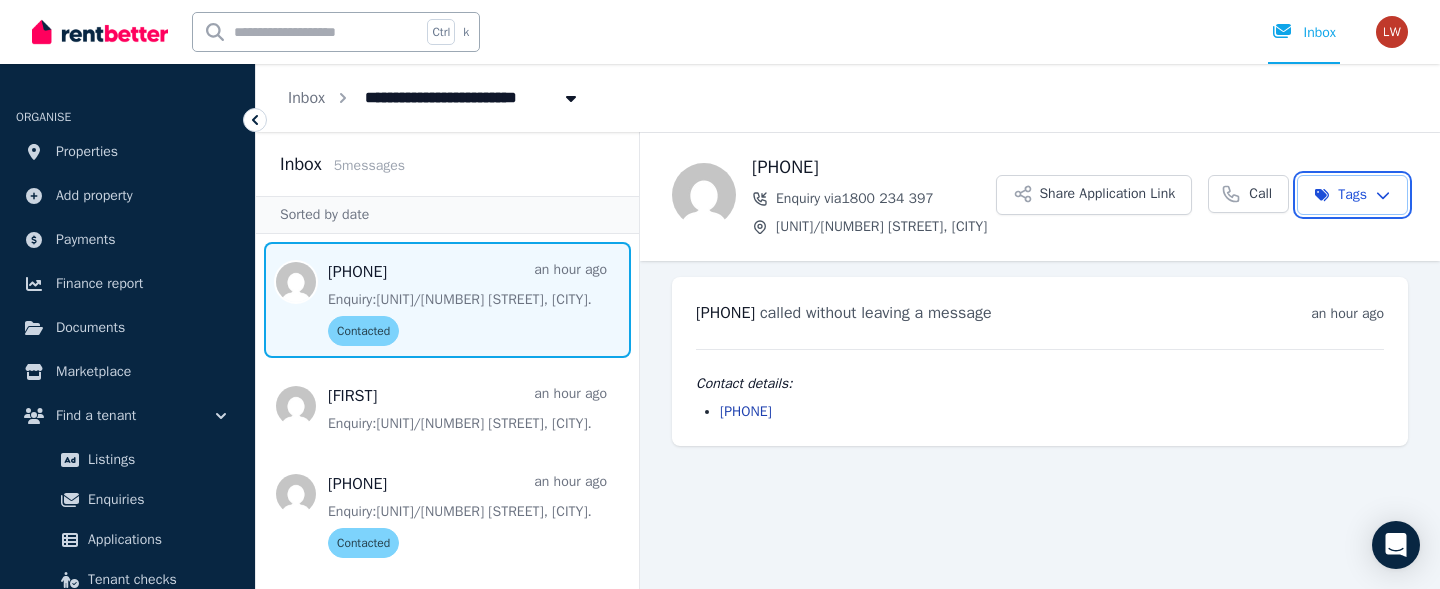 drag, startPoint x: 633, startPoint y: 397, endPoint x: 636, endPoint y: 287, distance: 110.0409 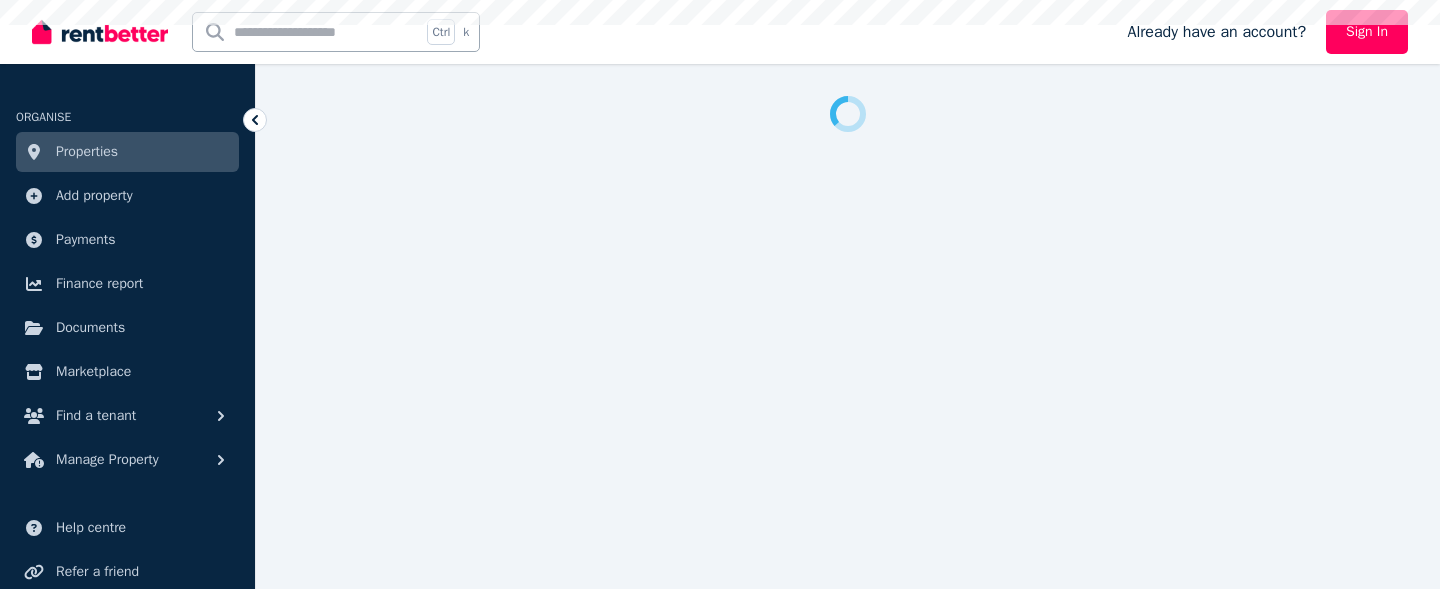 scroll, scrollTop: 0, scrollLeft: 0, axis: both 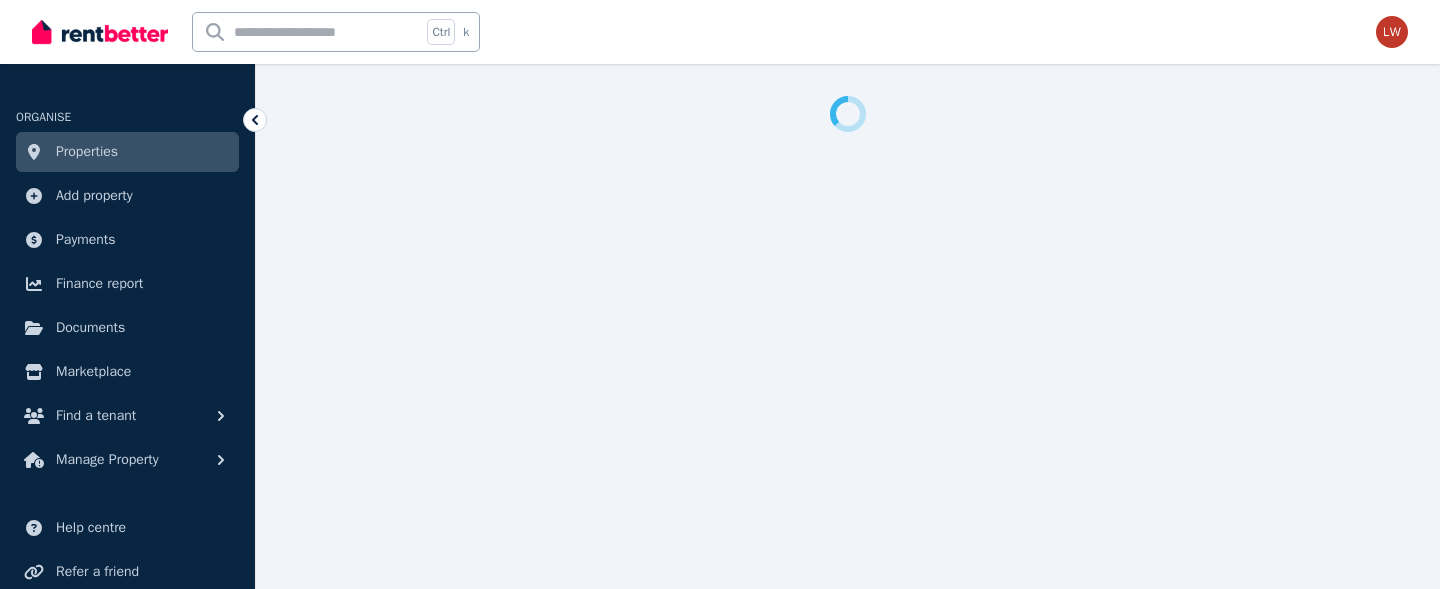 select on "***" 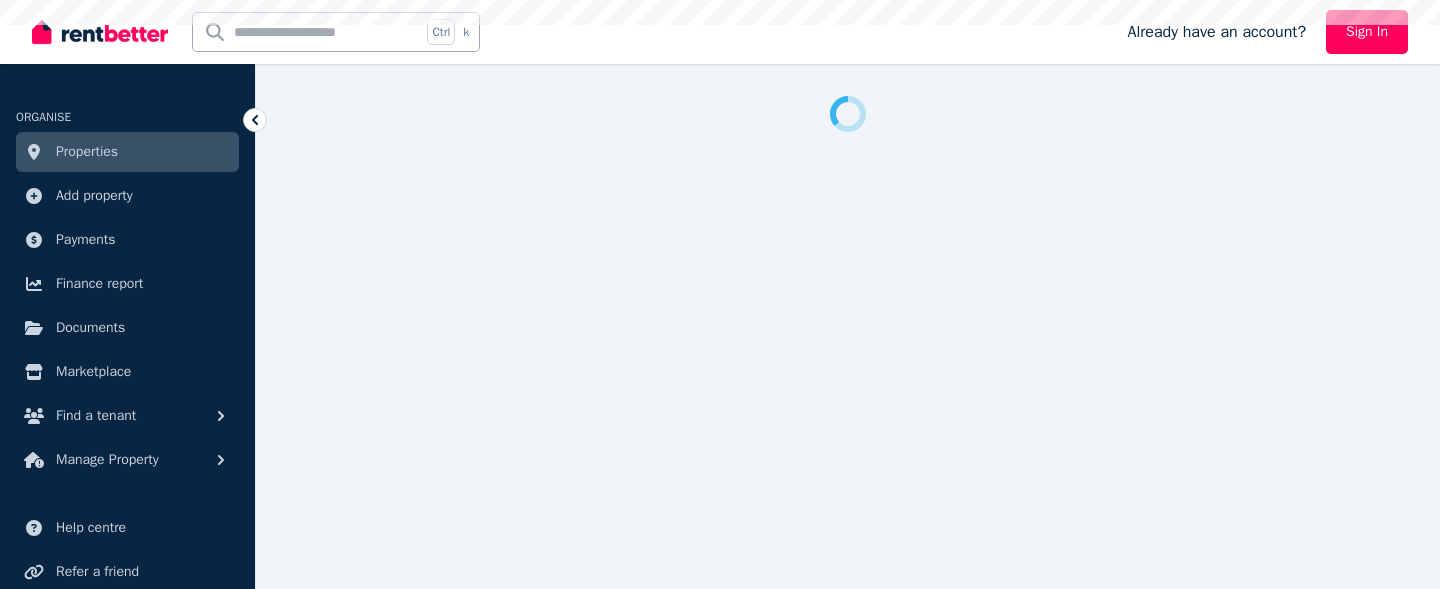 scroll, scrollTop: 0, scrollLeft: 0, axis: both 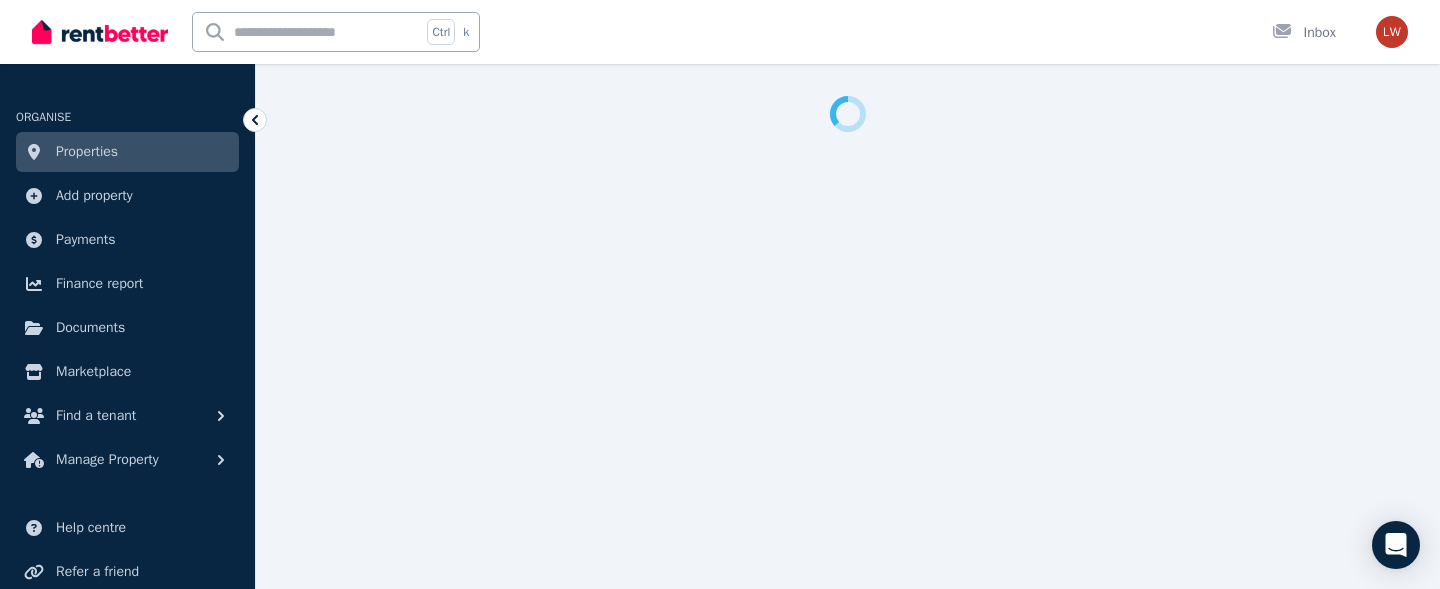select on "***" 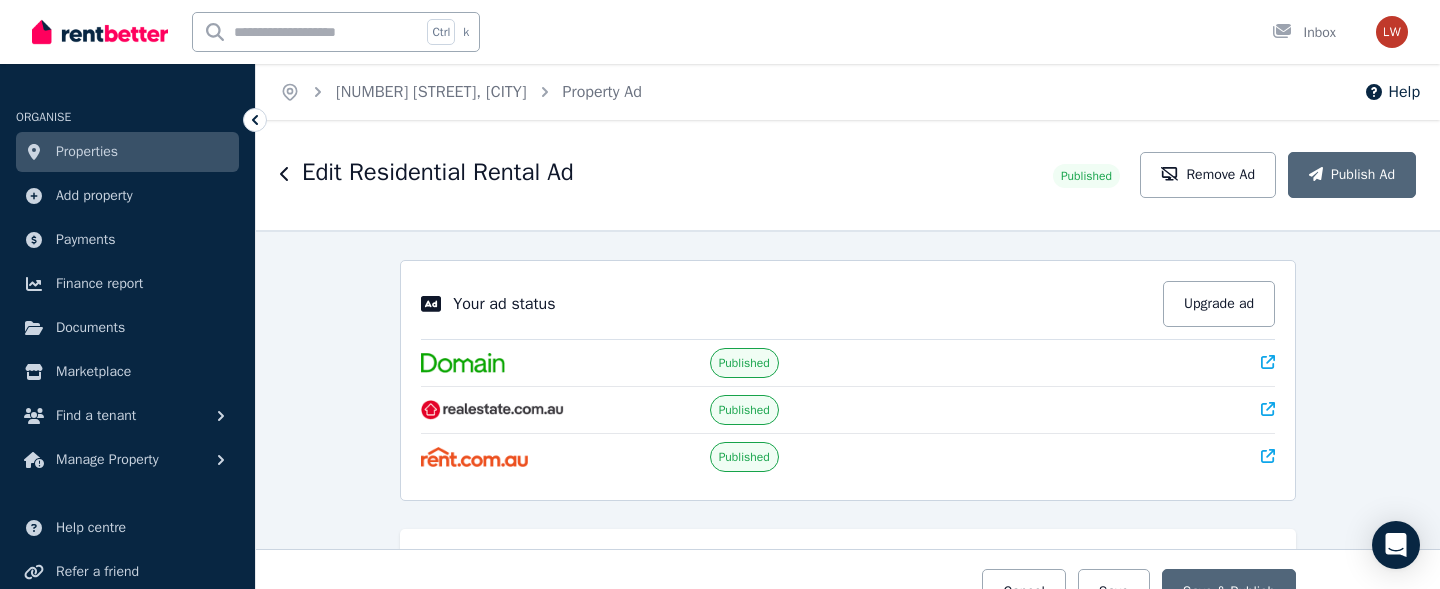 click 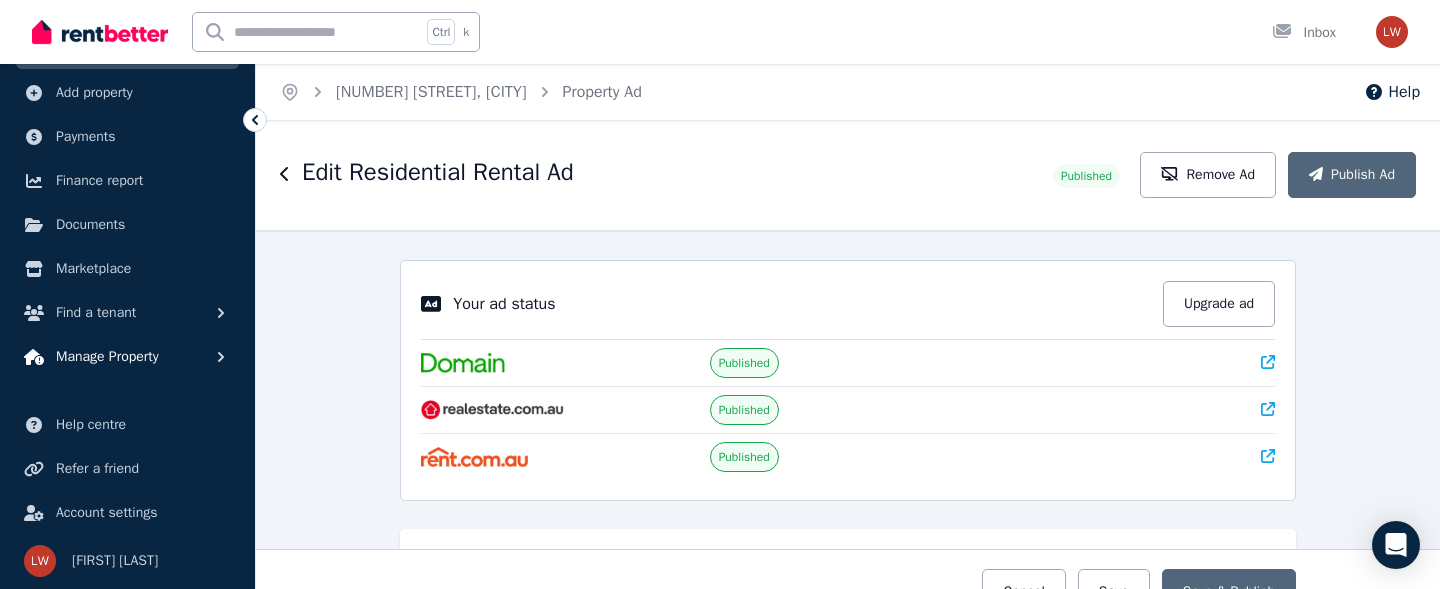 scroll, scrollTop: 0, scrollLeft: 0, axis: both 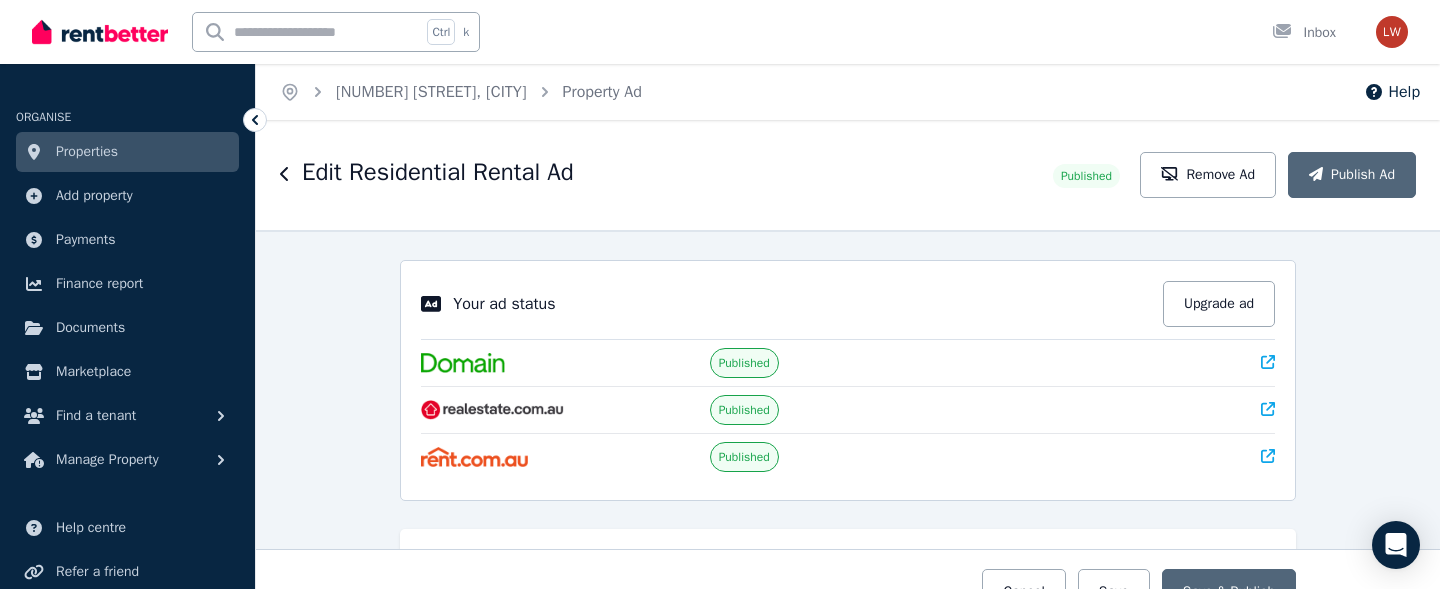 click on "Properties" at bounding box center [87, 152] 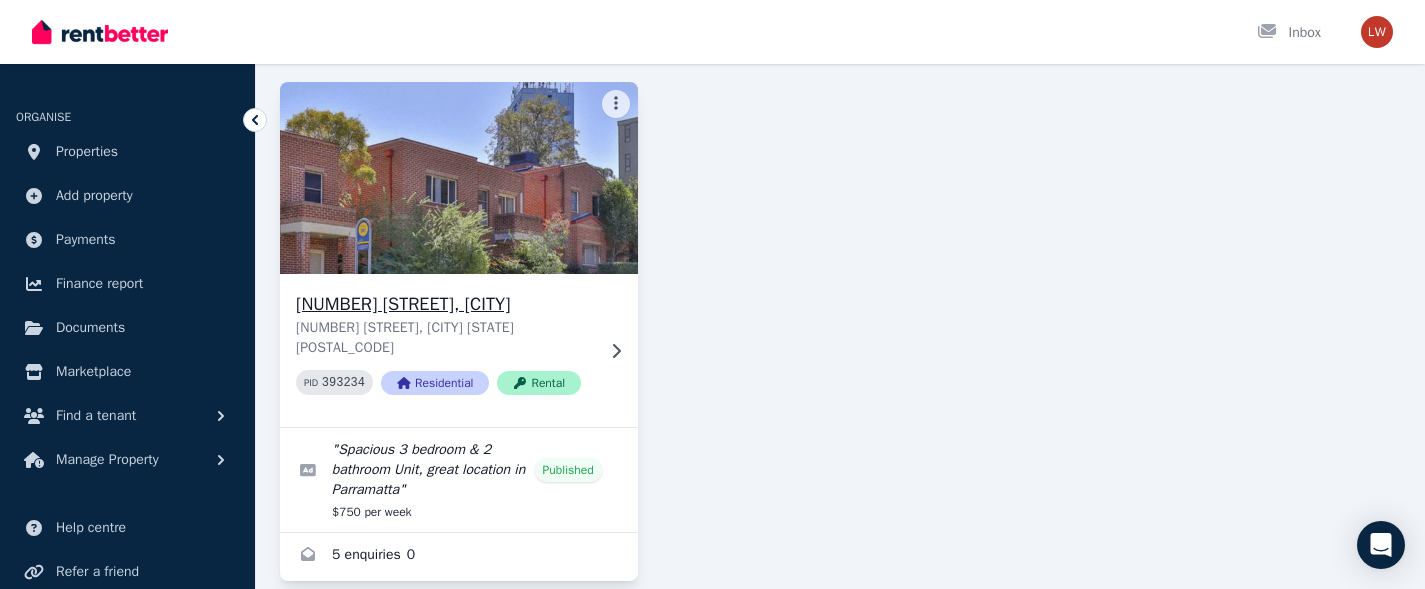 scroll, scrollTop: 142, scrollLeft: 0, axis: vertical 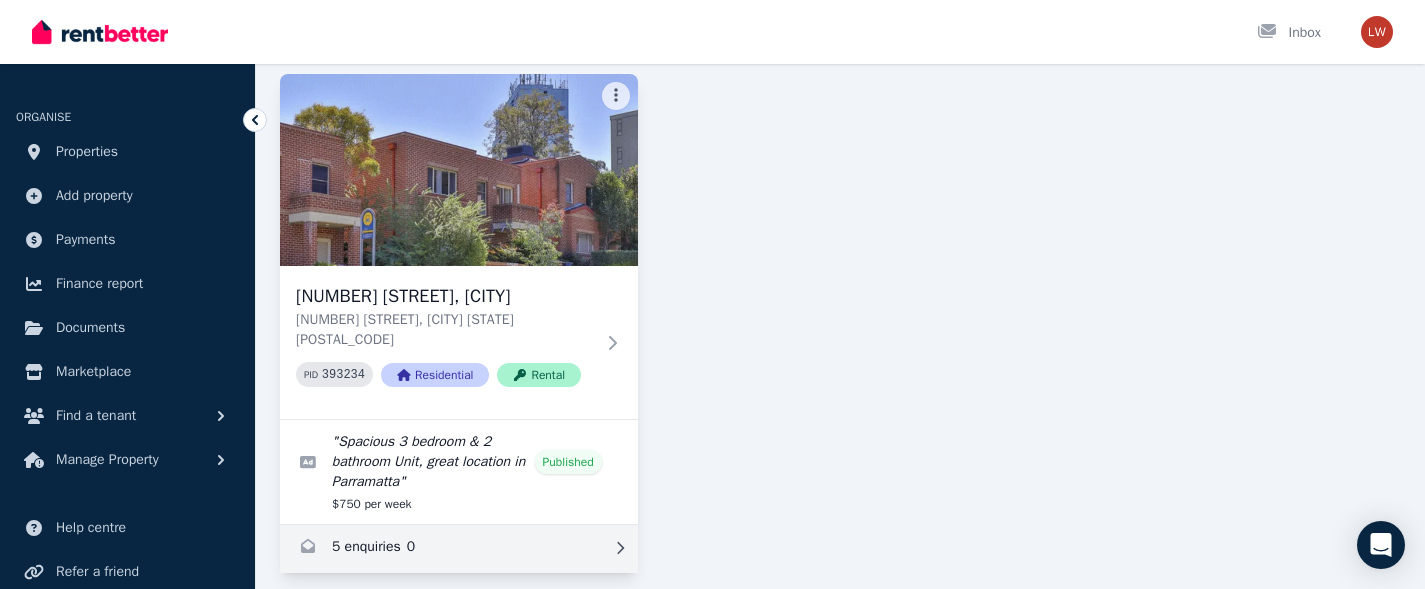 click at bounding box center [459, 549] 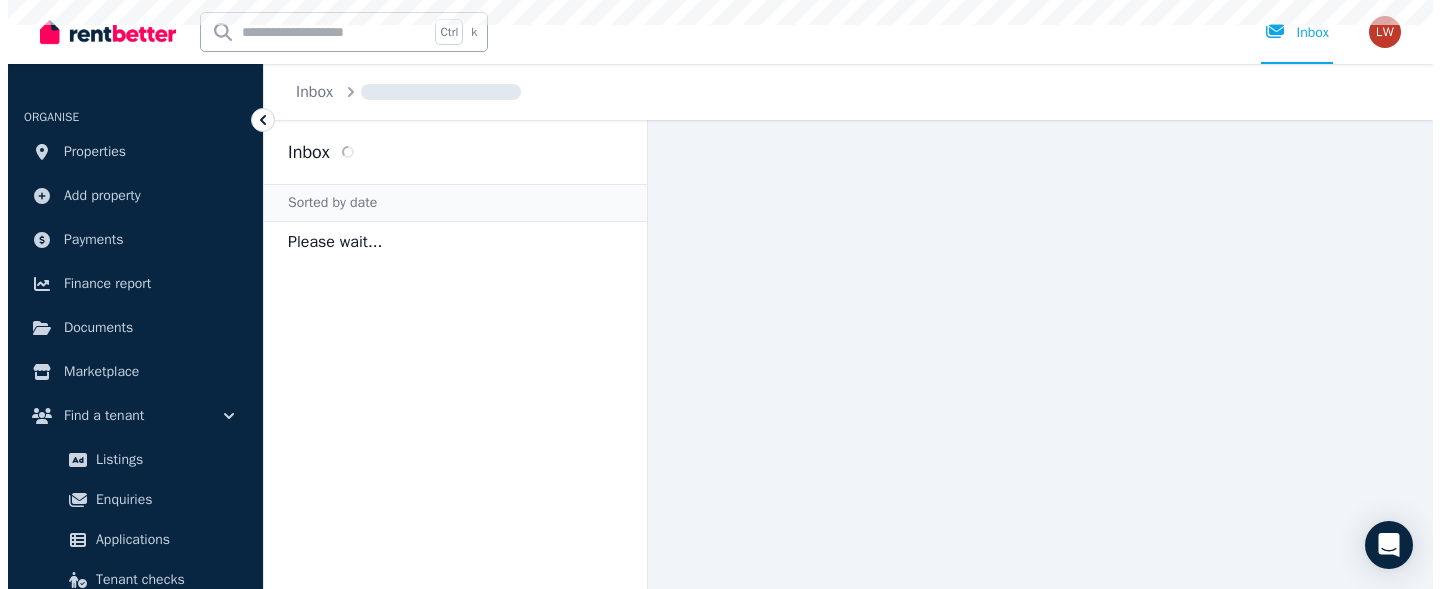 scroll, scrollTop: 0, scrollLeft: 0, axis: both 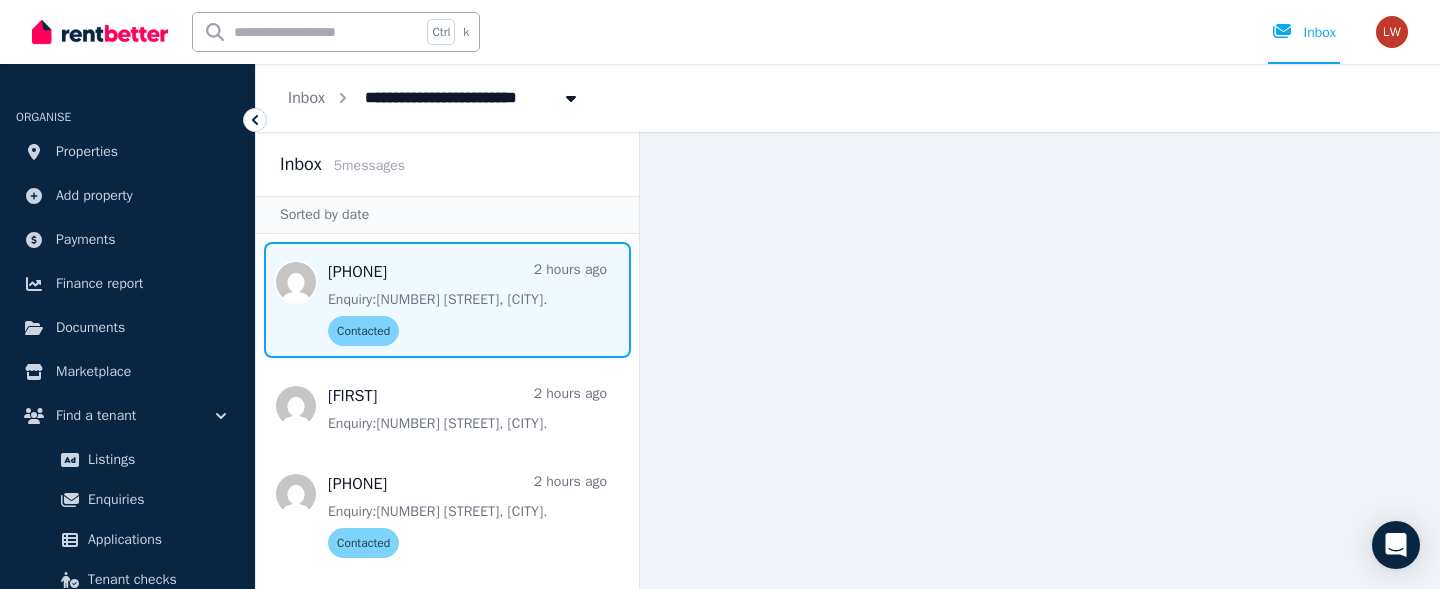 click at bounding box center [447, 300] 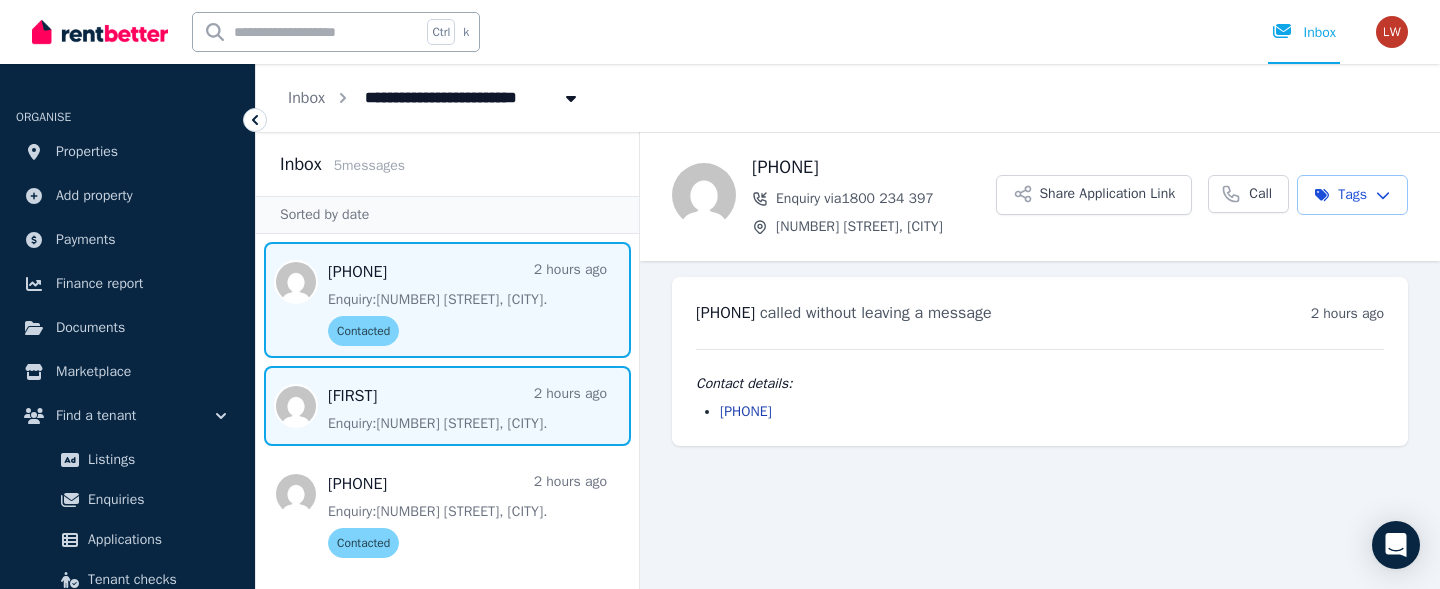 click at bounding box center [447, 406] 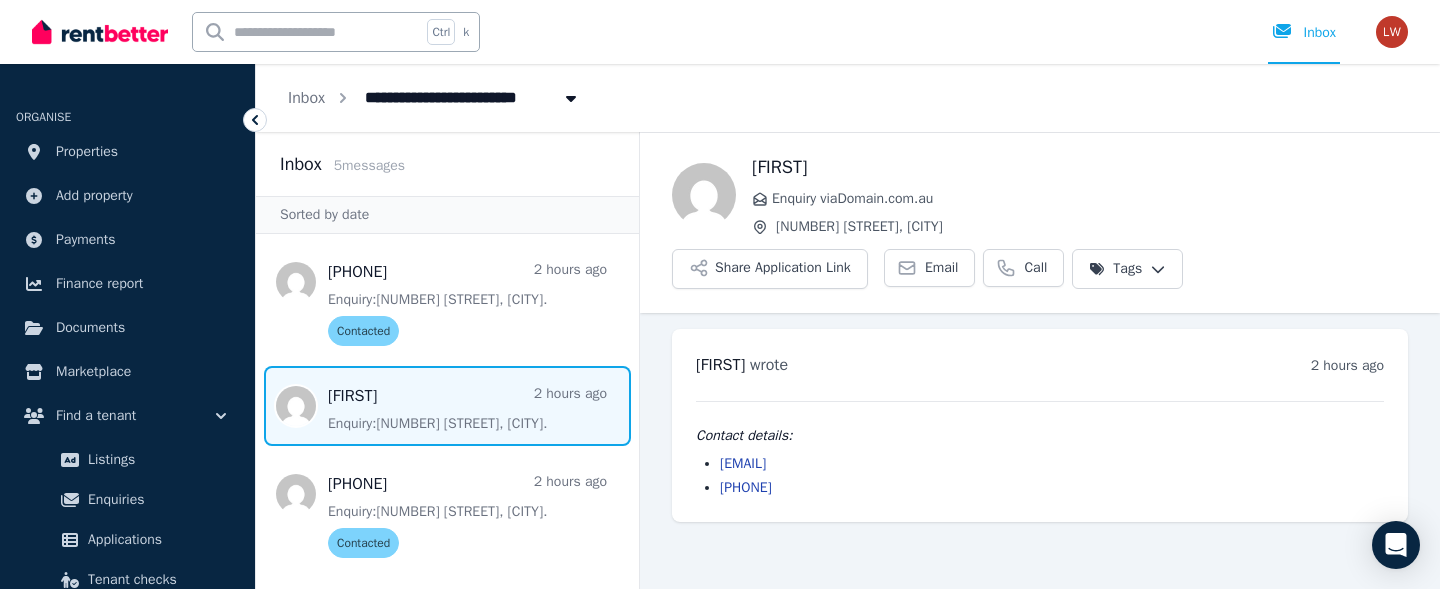 scroll, scrollTop: 100, scrollLeft: 0, axis: vertical 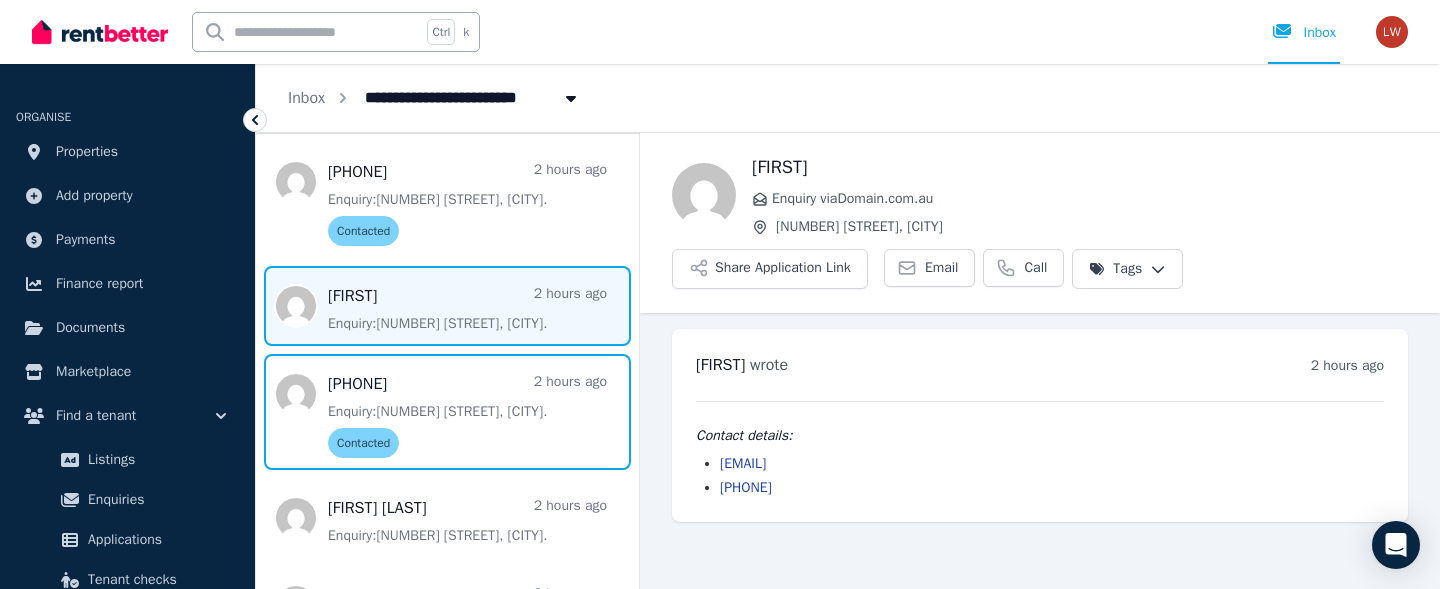 click at bounding box center [447, 412] 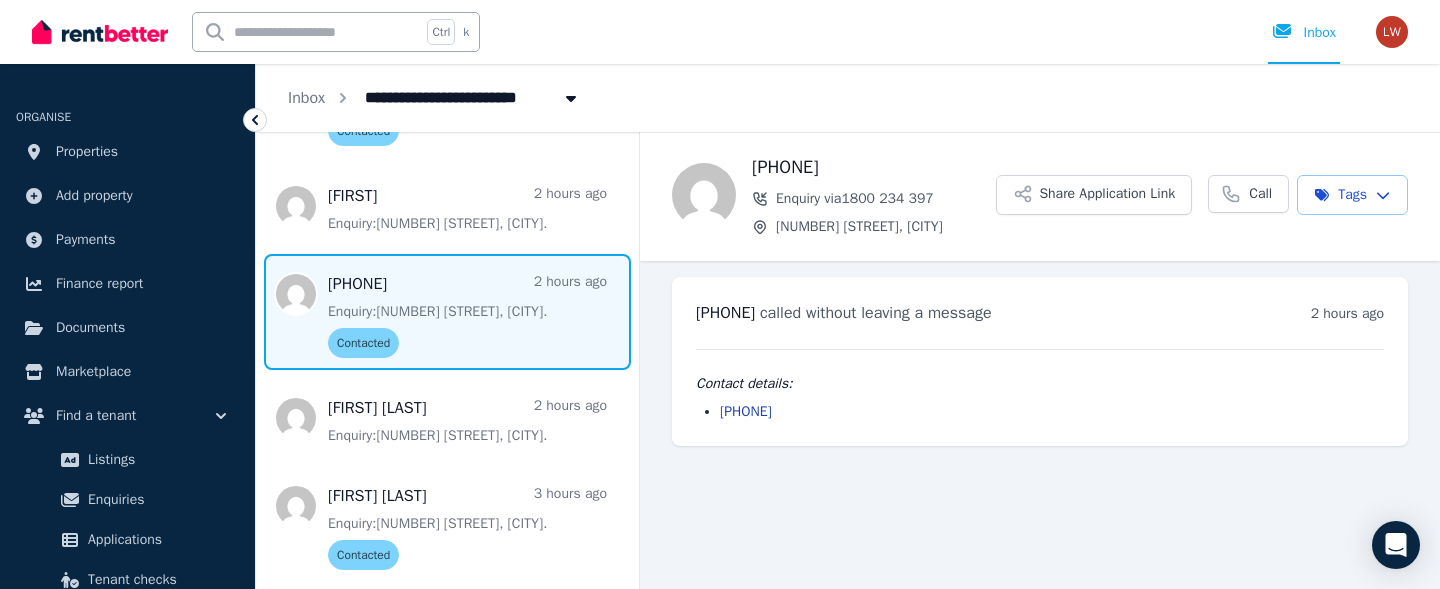 scroll, scrollTop: 201, scrollLeft: 0, axis: vertical 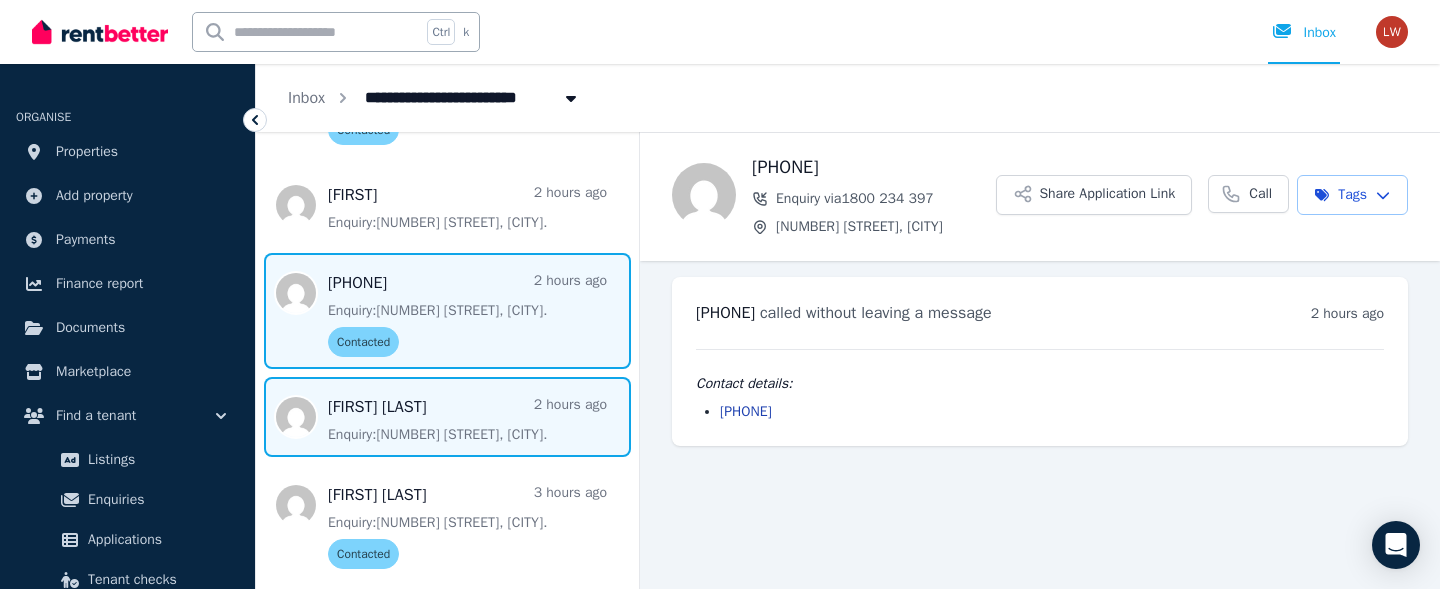 click at bounding box center (447, 417) 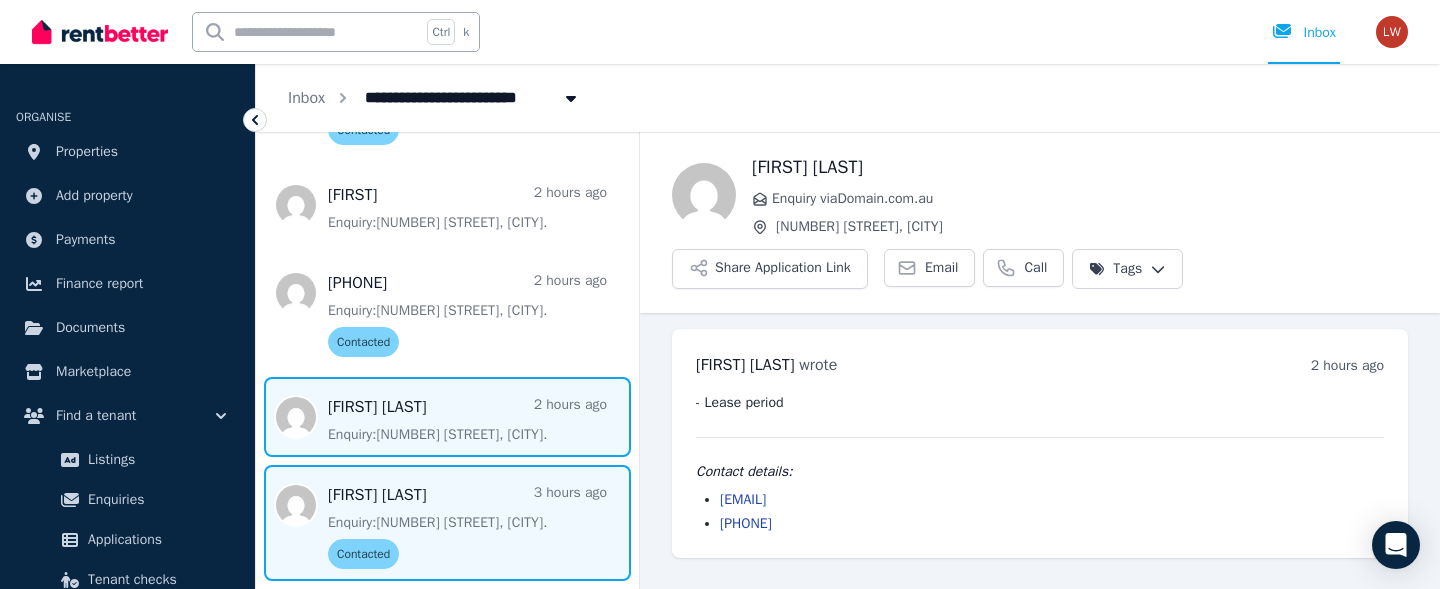 click at bounding box center [447, 523] 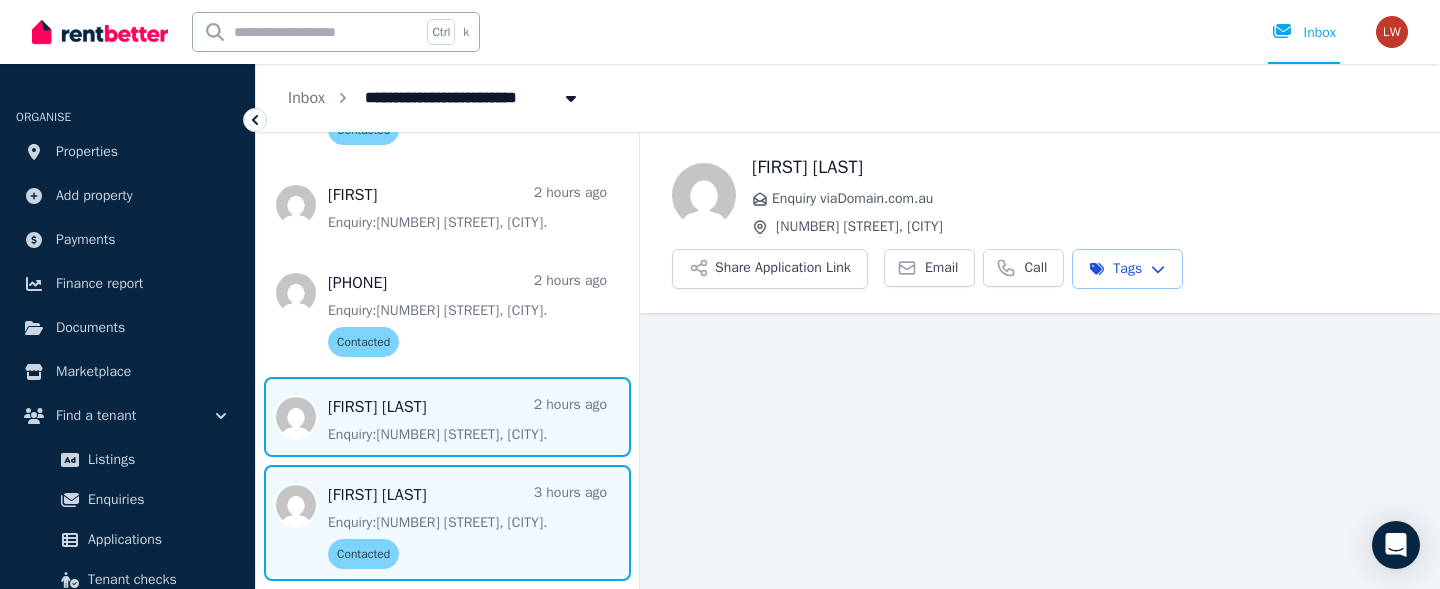 click at bounding box center (447, 417) 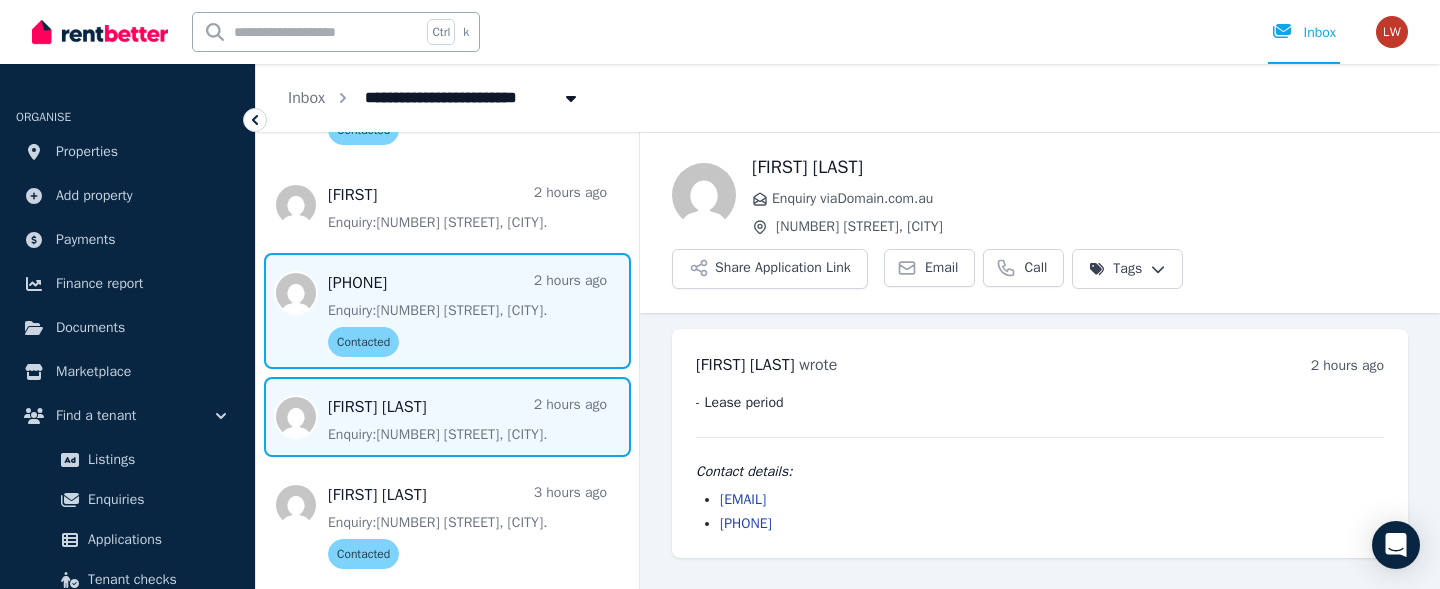 click at bounding box center (447, 311) 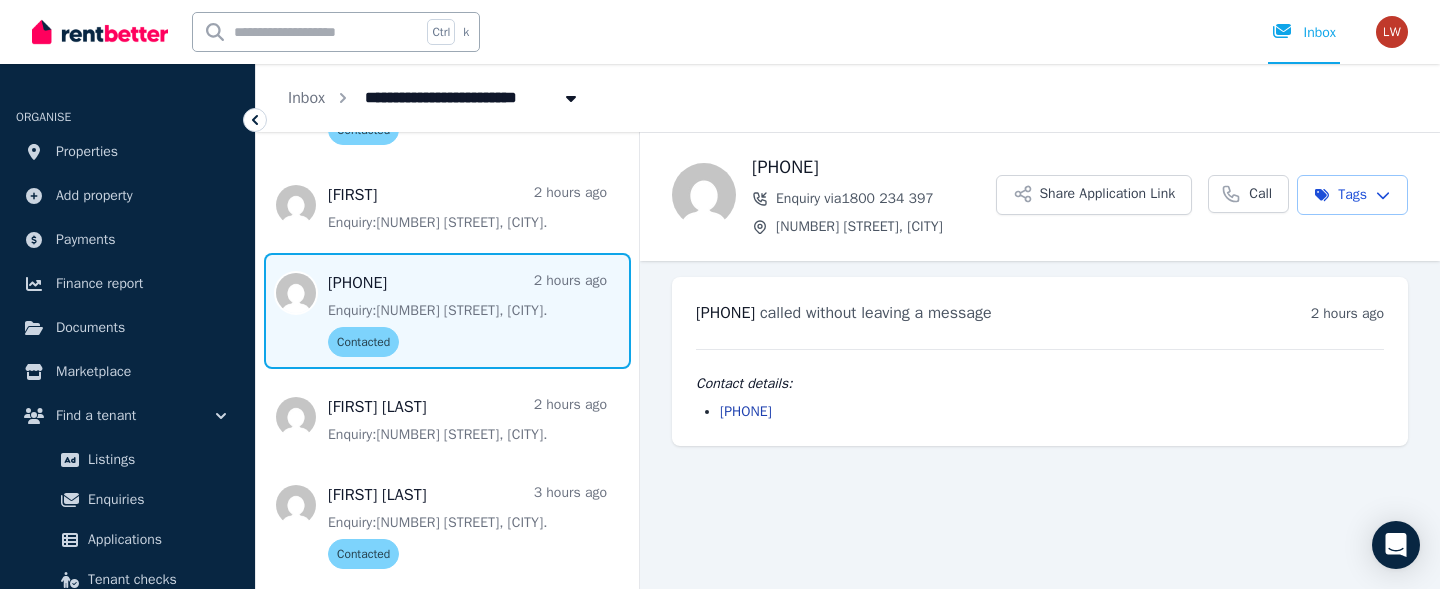 scroll, scrollTop: 101, scrollLeft: 0, axis: vertical 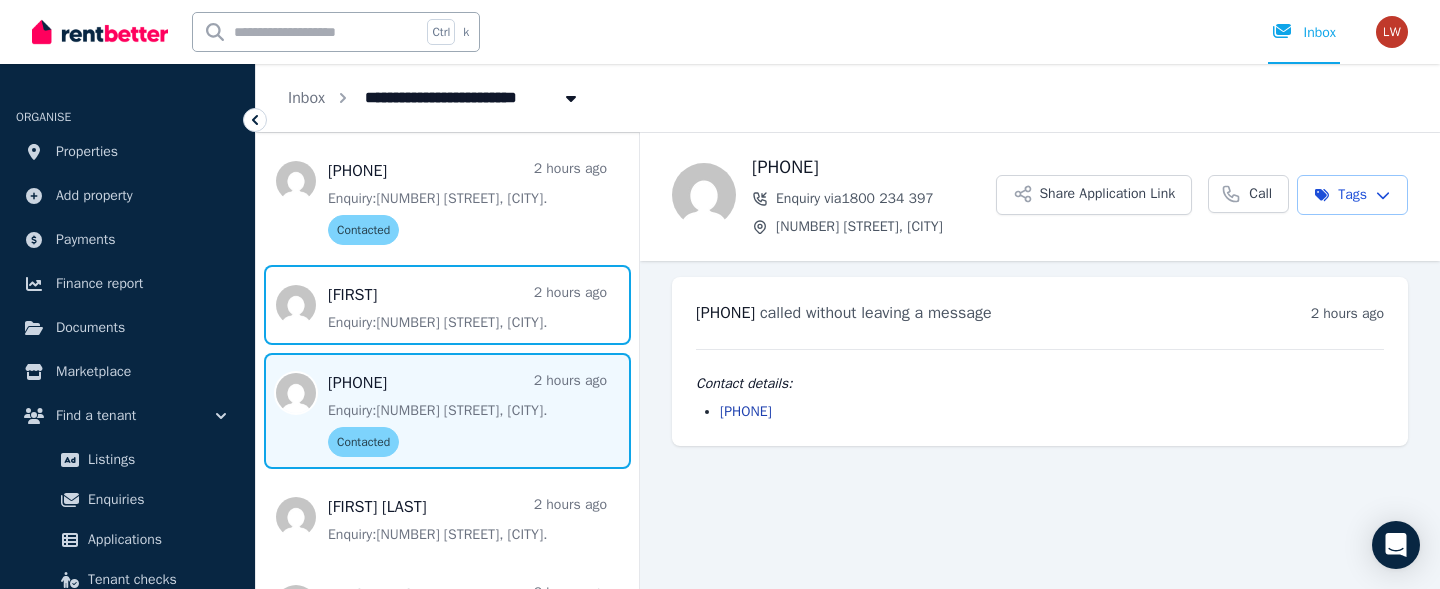click at bounding box center [447, 305] 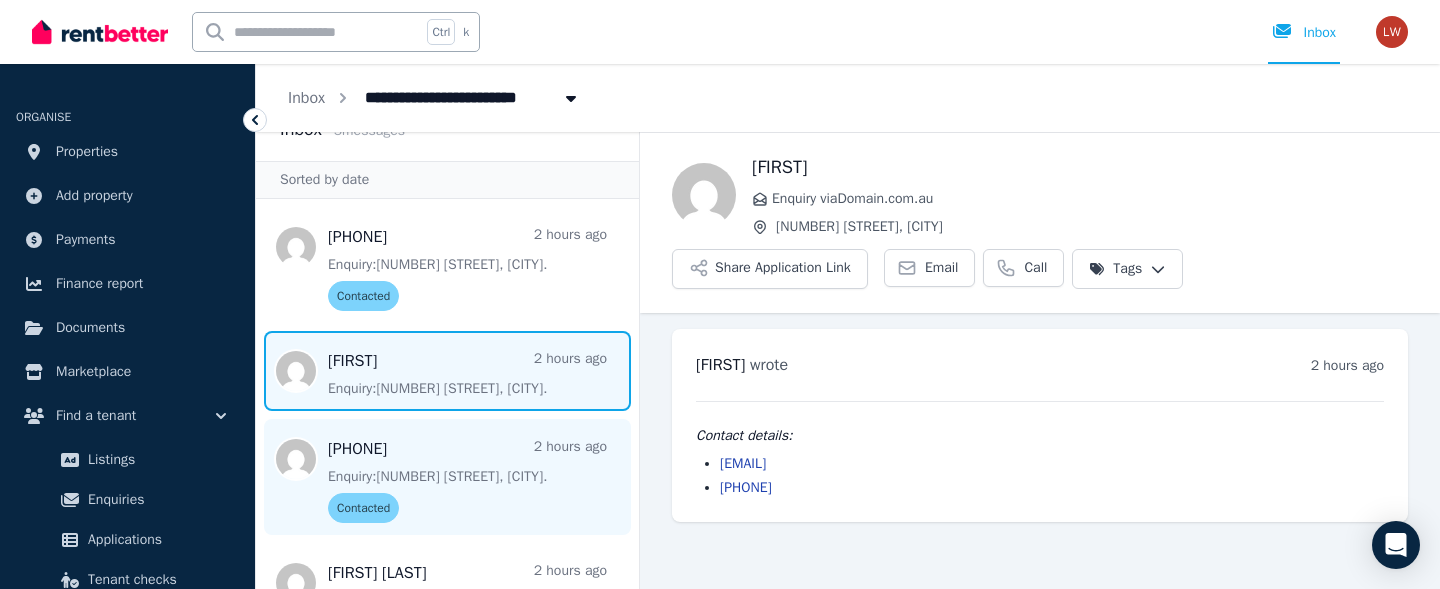 scroll, scrollTop: 1, scrollLeft: 0, axis: vertical 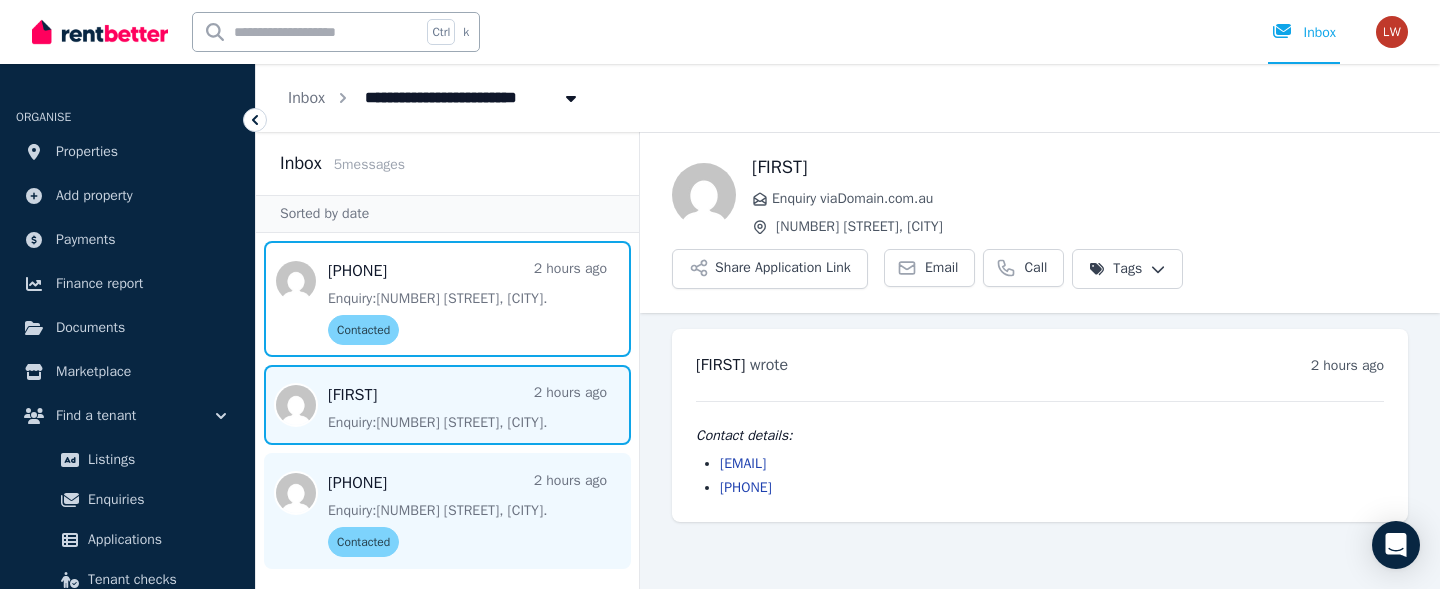 click at bounding box center (447, 299) 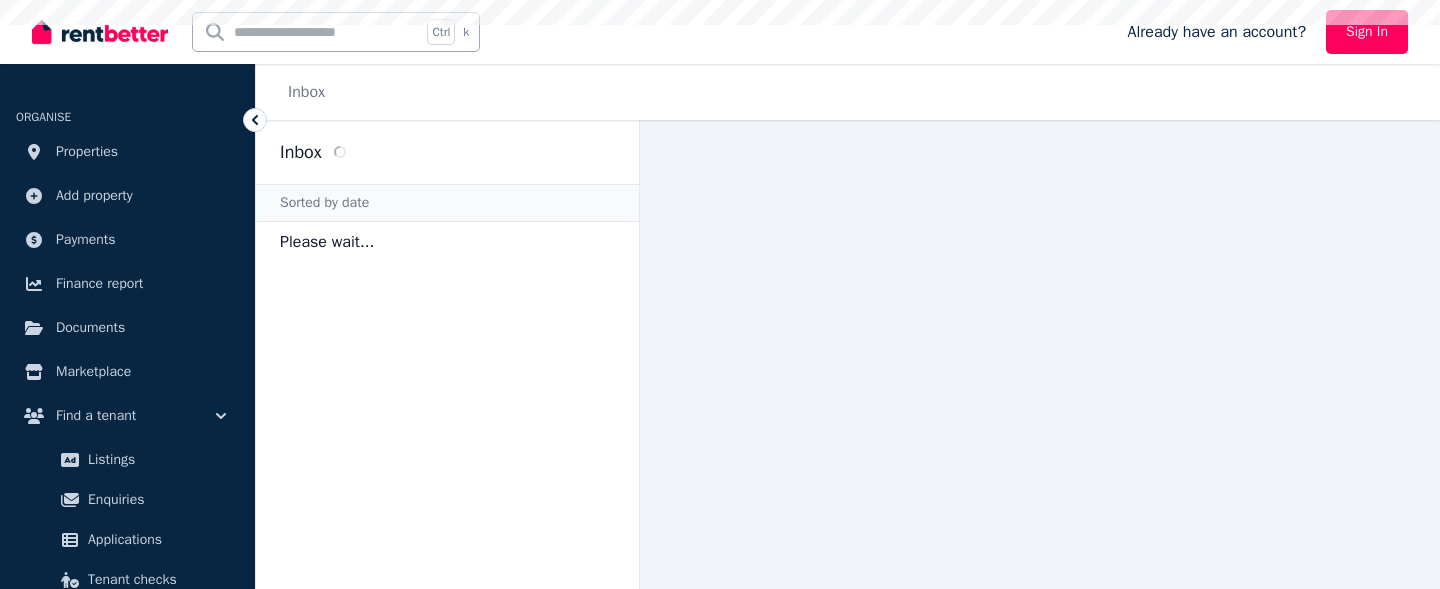 scroll, scrollTop: 0, scrollLeft: 0, axis: both 